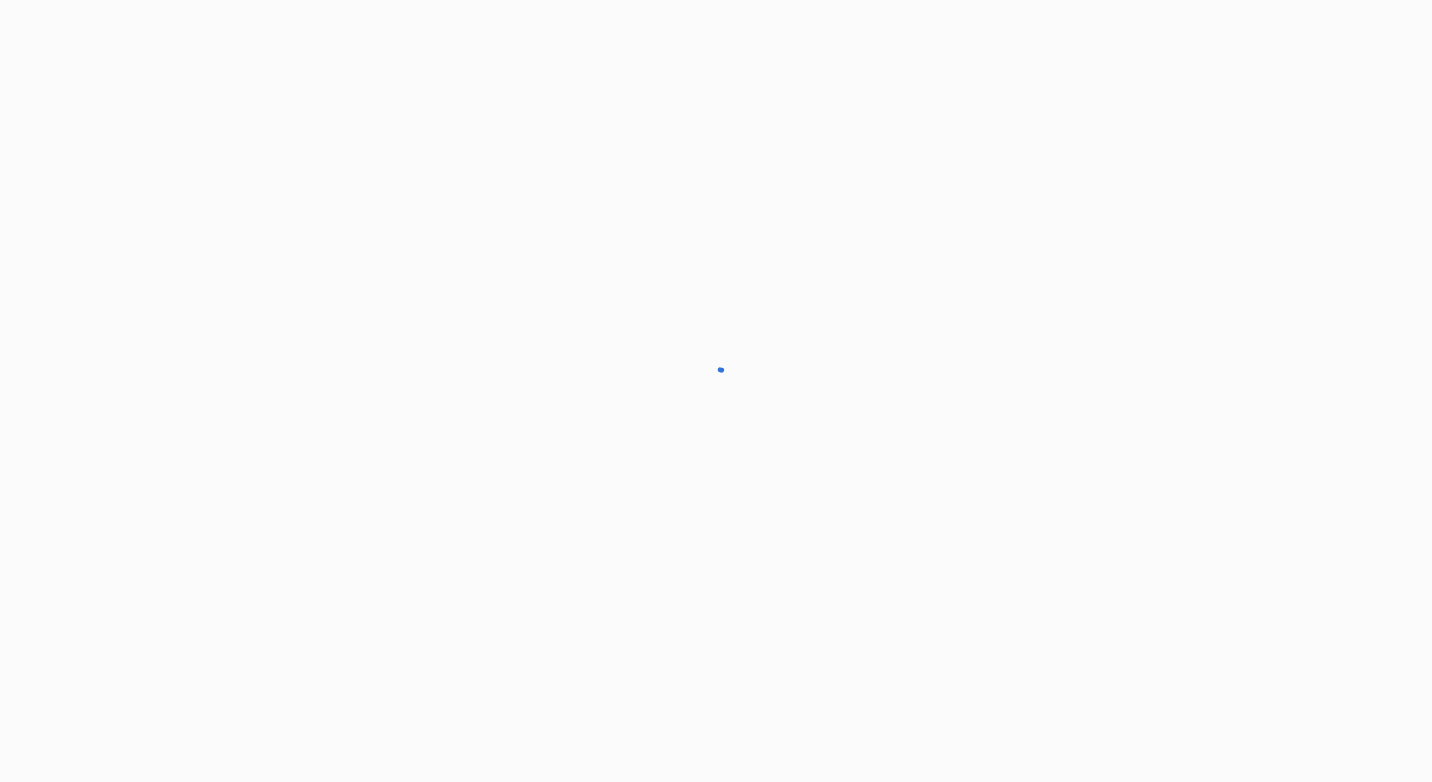 scroll, scrollTop: 0, scrollLeft: 0, axis: both 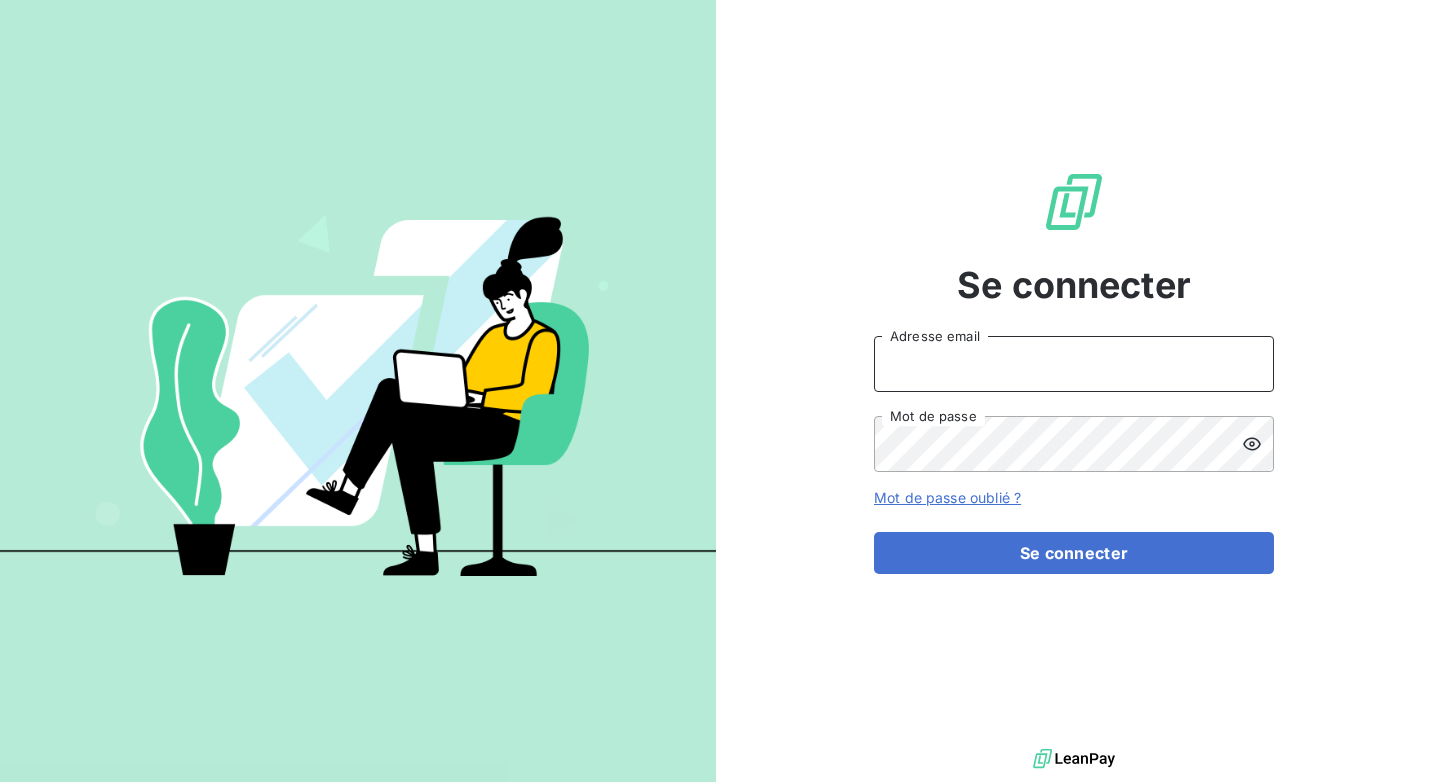 click on "Adresse email" at bounding box center (1074, 364) 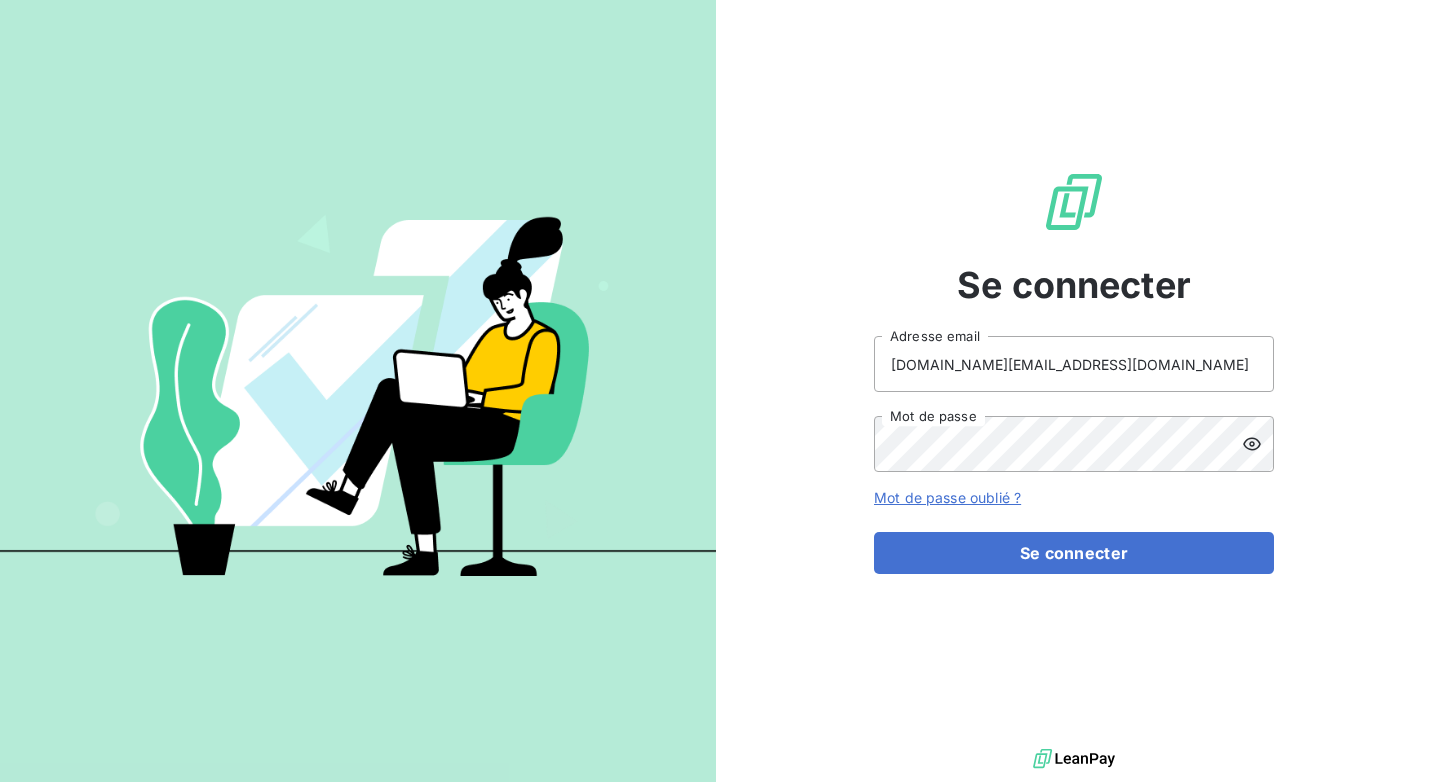 click on "Mot de passe oublié ?" at bounding box center (947, 497) 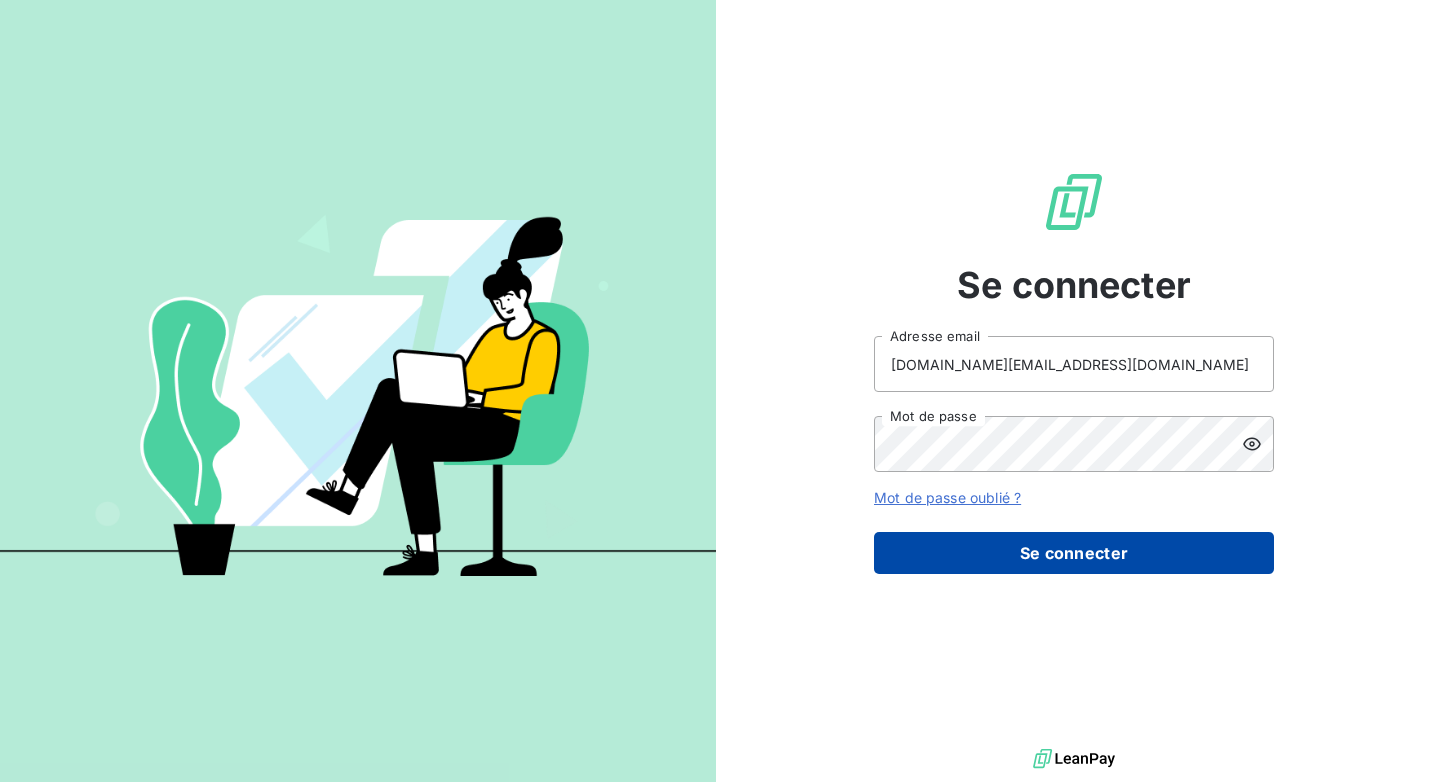 click on "Se connecter" at bounding box center (1074, 553) 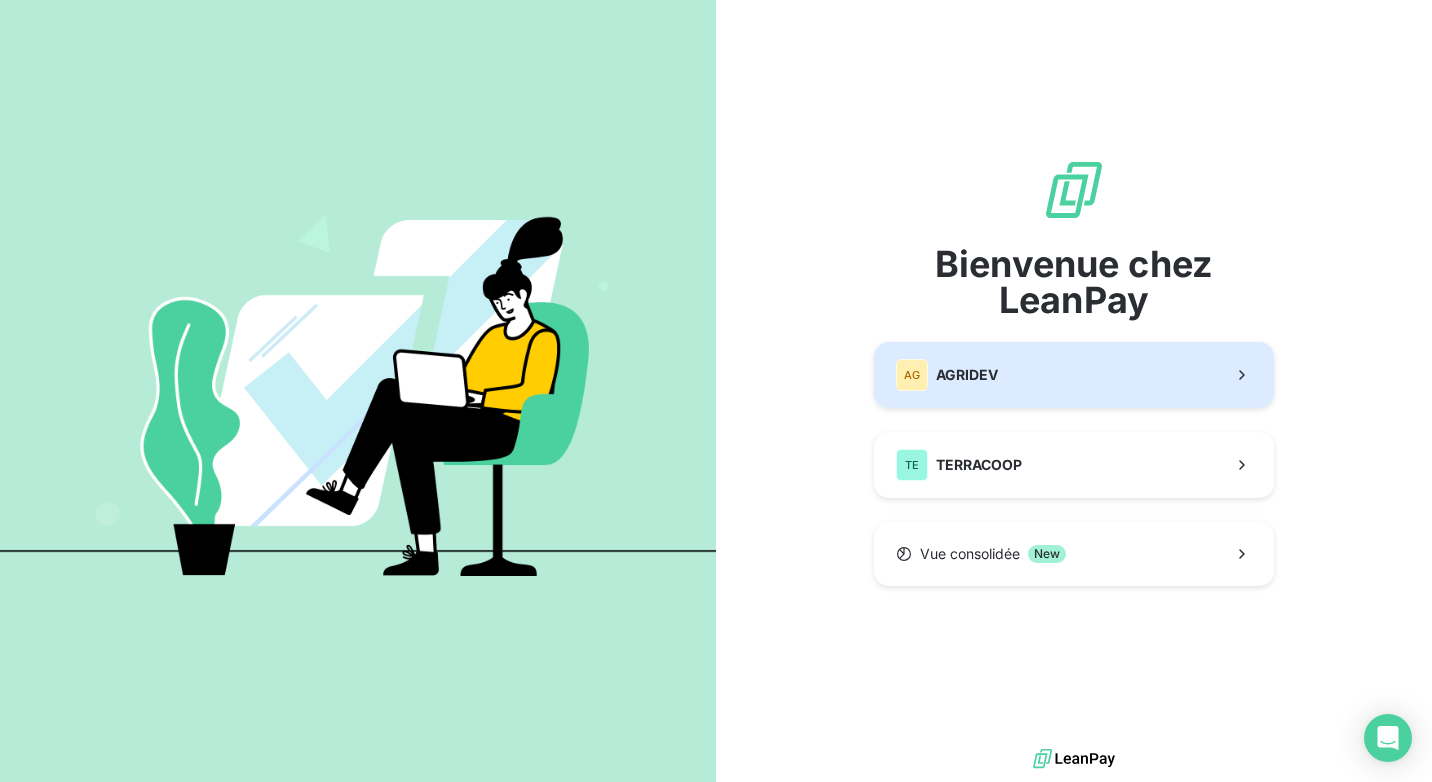 click on "AG AGRIDEV" at bounding box center [1074, 375] 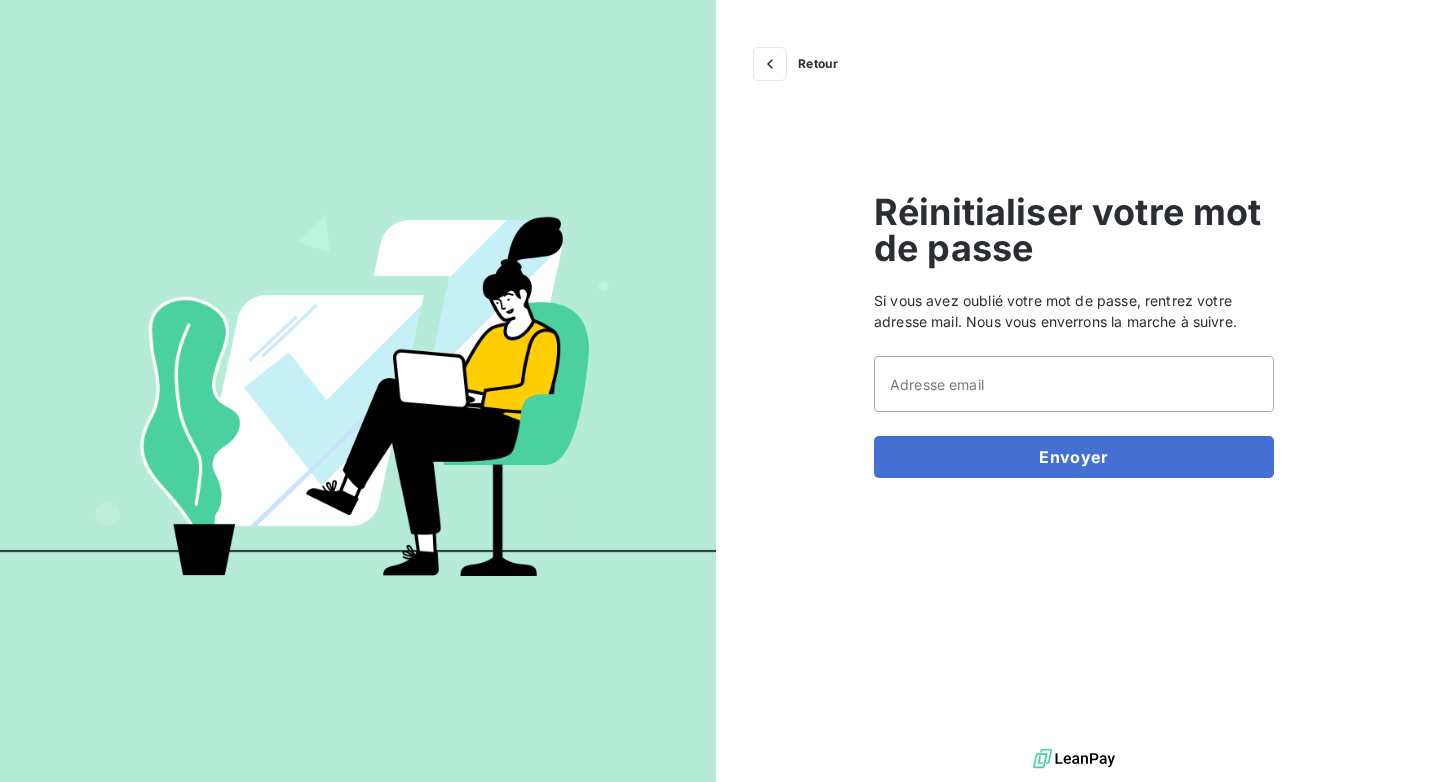 scroll, scrollTop: 0, scrollLeft: 0, axis: both 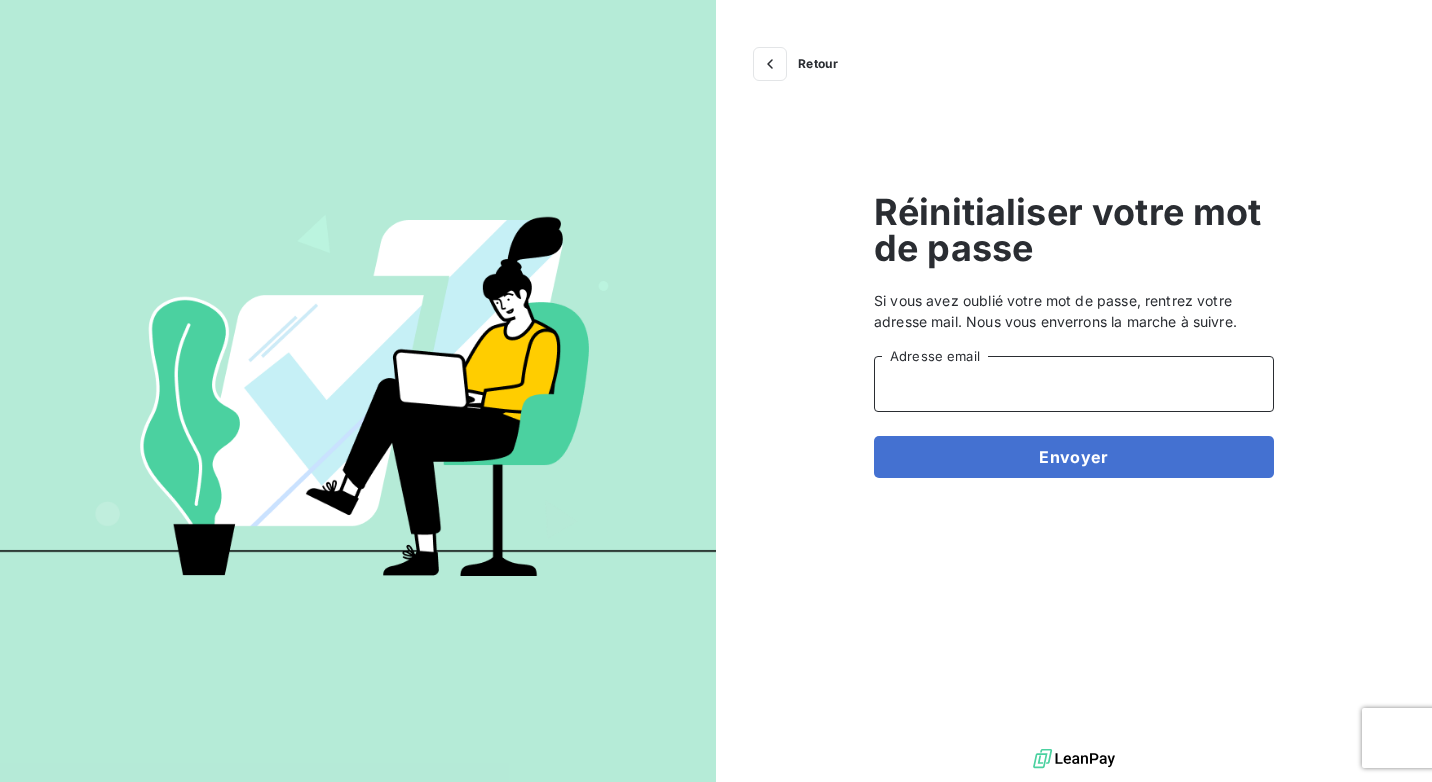 click on "Adresse email" at bounding box center (1074, 384) 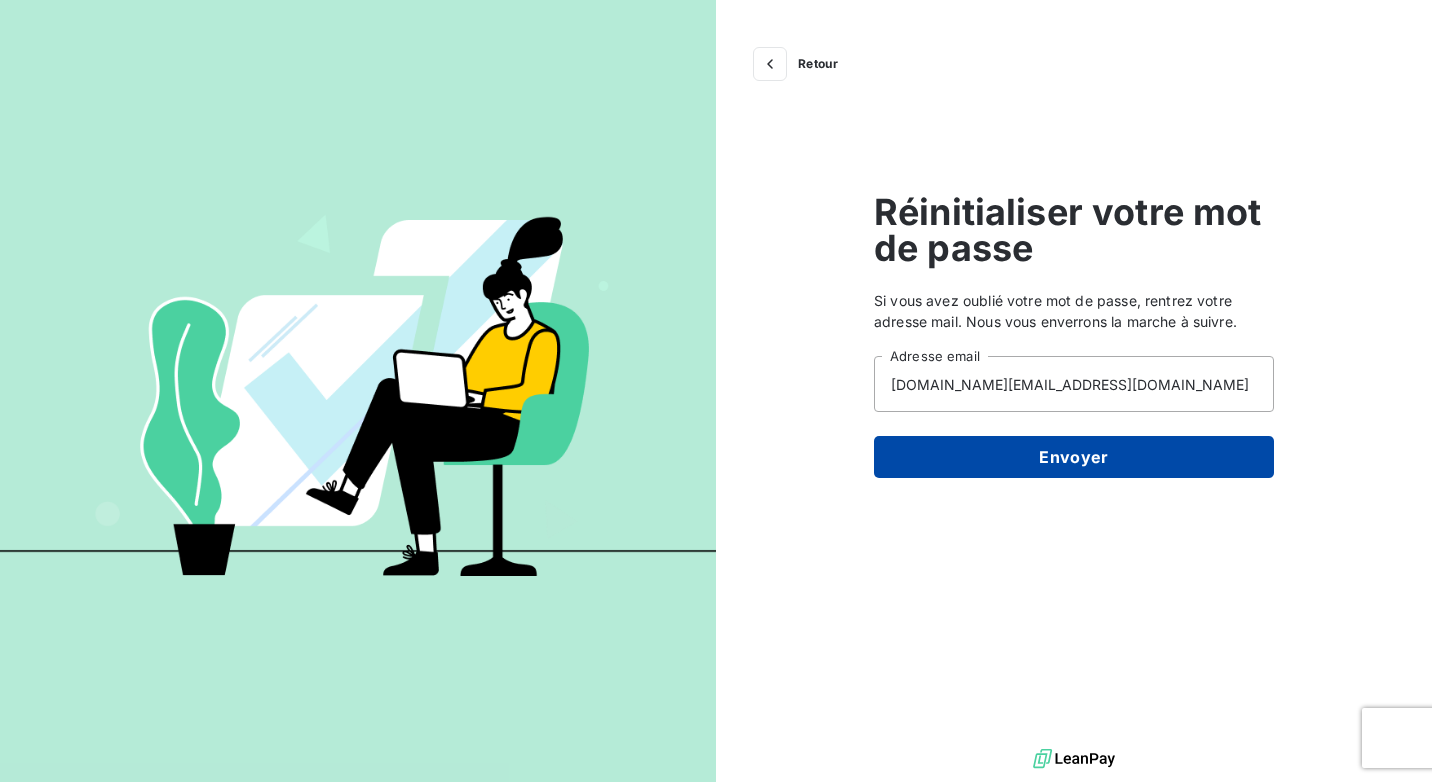 click on "Envoyer" at bounding box center (1074, 457) 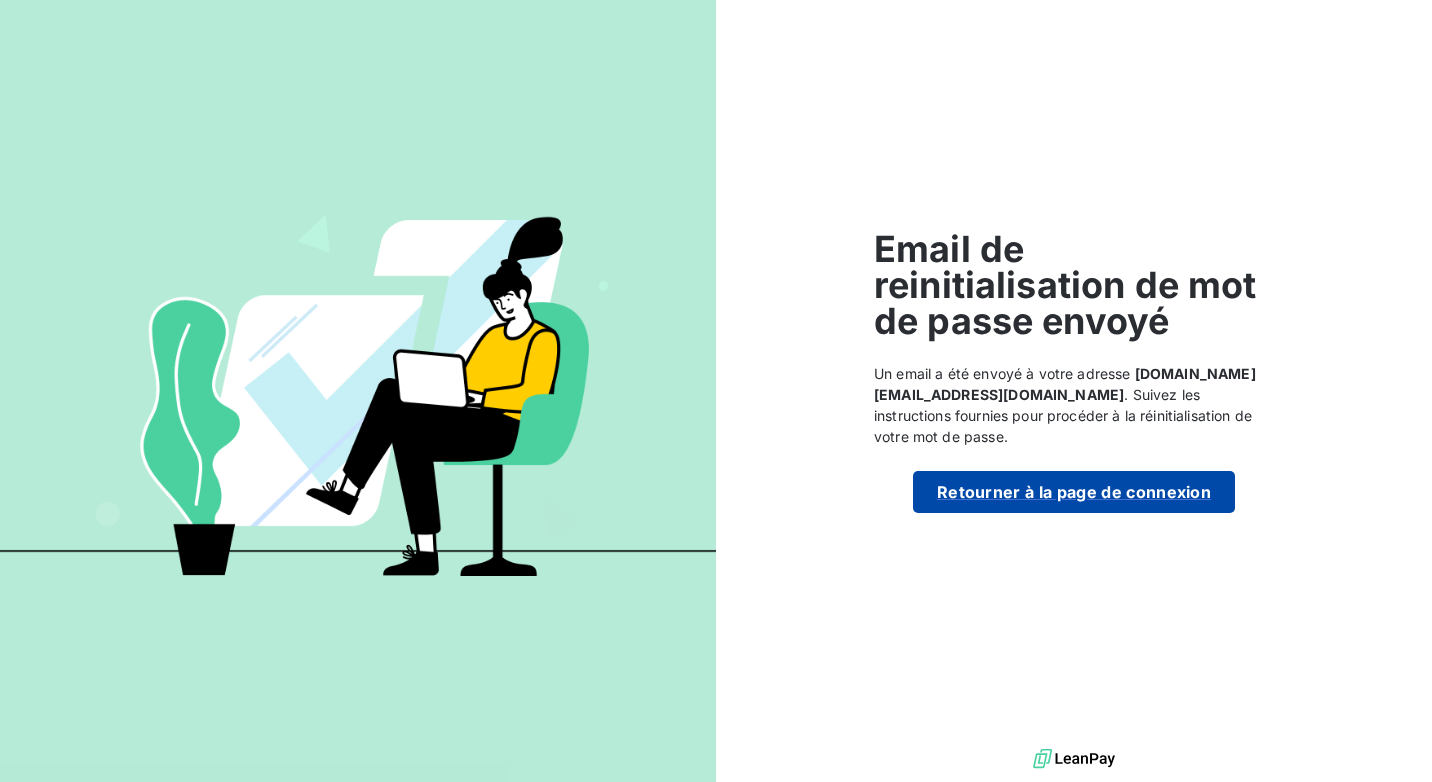 click on "Retourner à la page de connexion" at bounding box center [1074, 492] 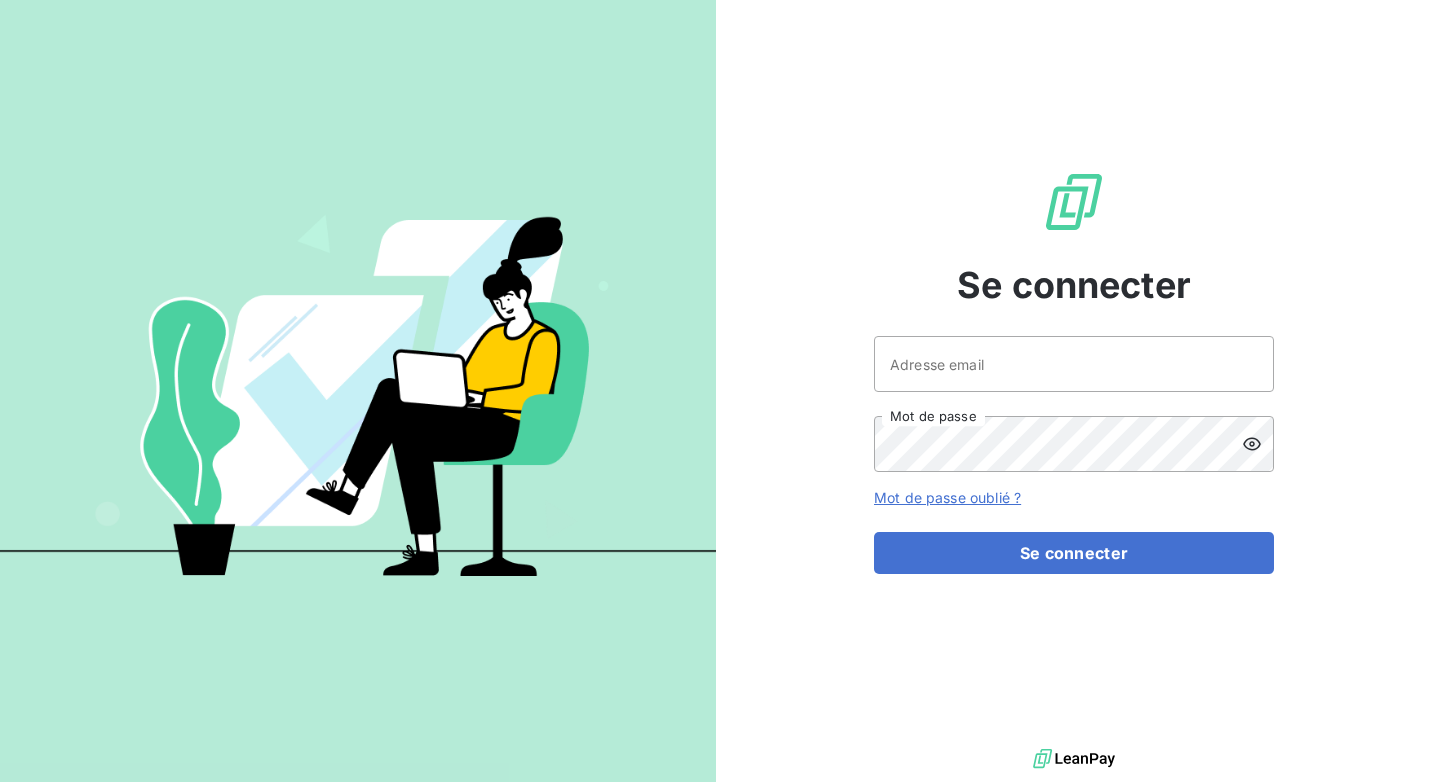 scroll, scrollTop: 0, scrollLeft: 0, axis: both 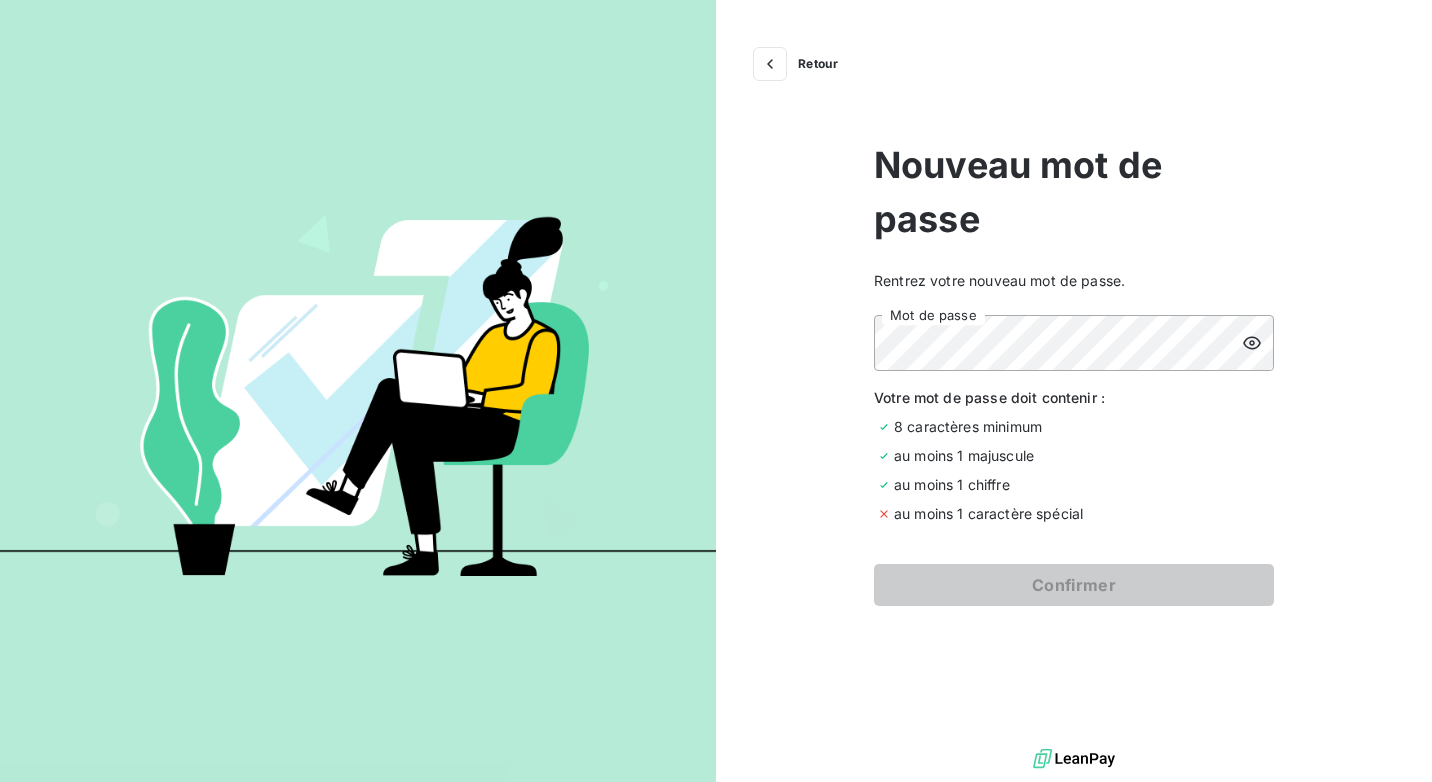 click 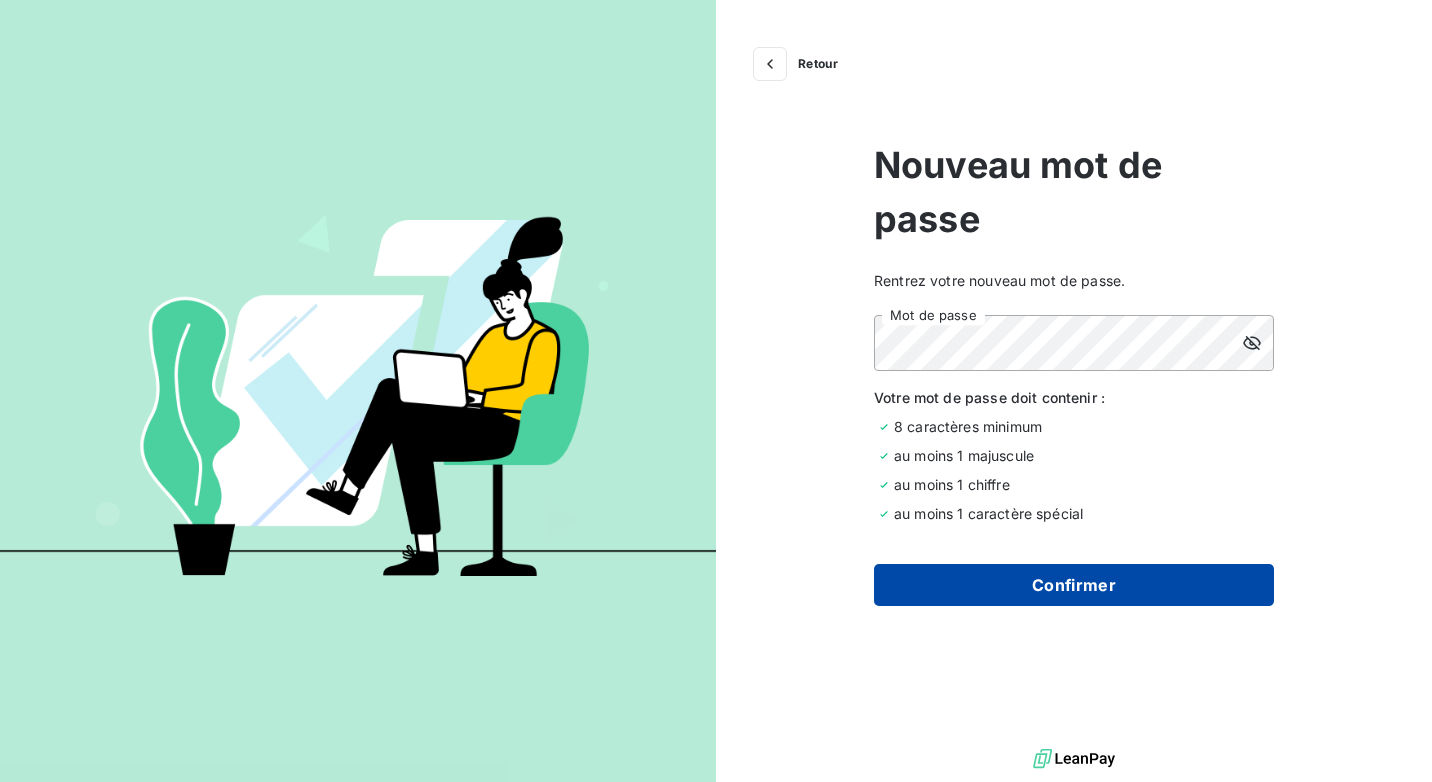 click on "Confirmer" at bounding box center [1074, 585] 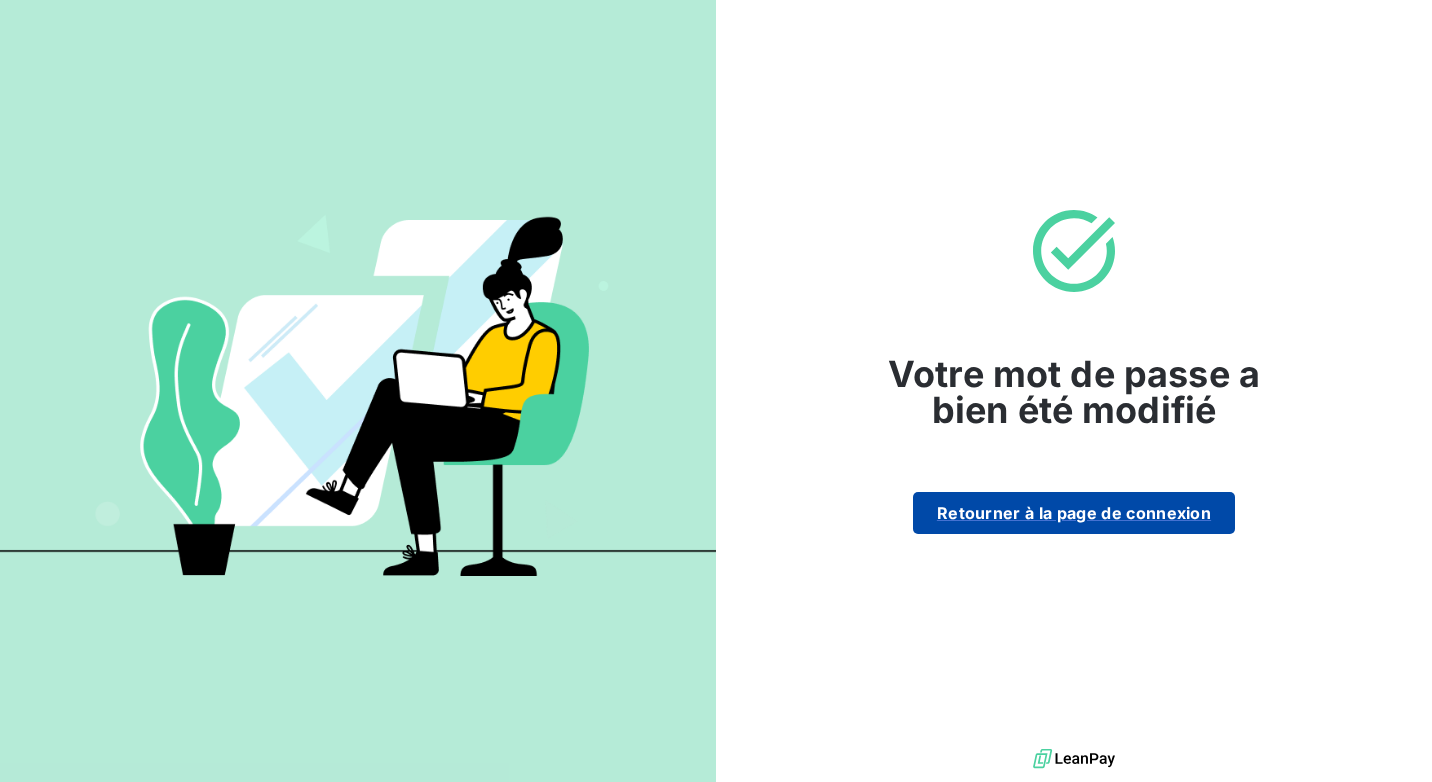 click on "Retourner à la page de connexion" at bounding box center [1074, 513] 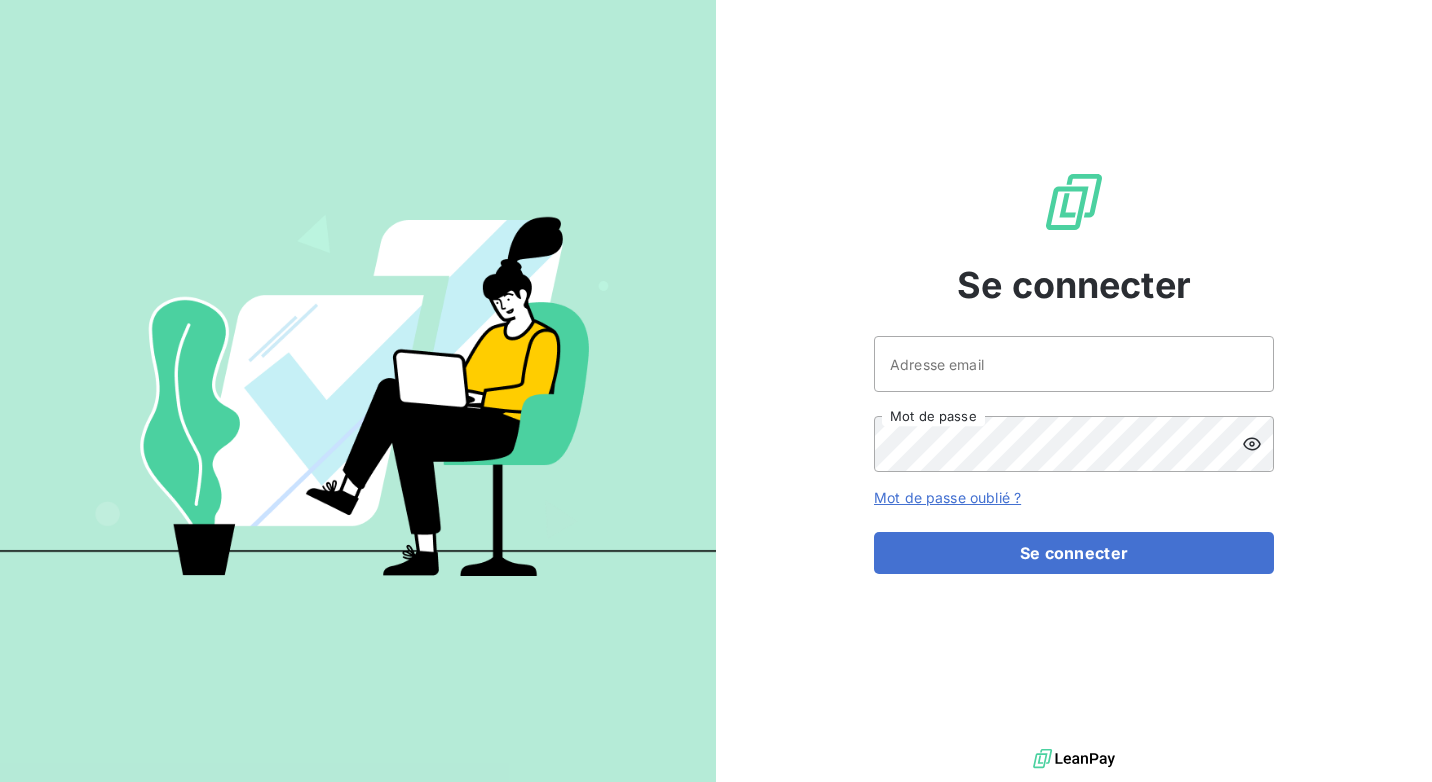 scroll, scrollTop: 0, scrollLeft: 0, axis: both 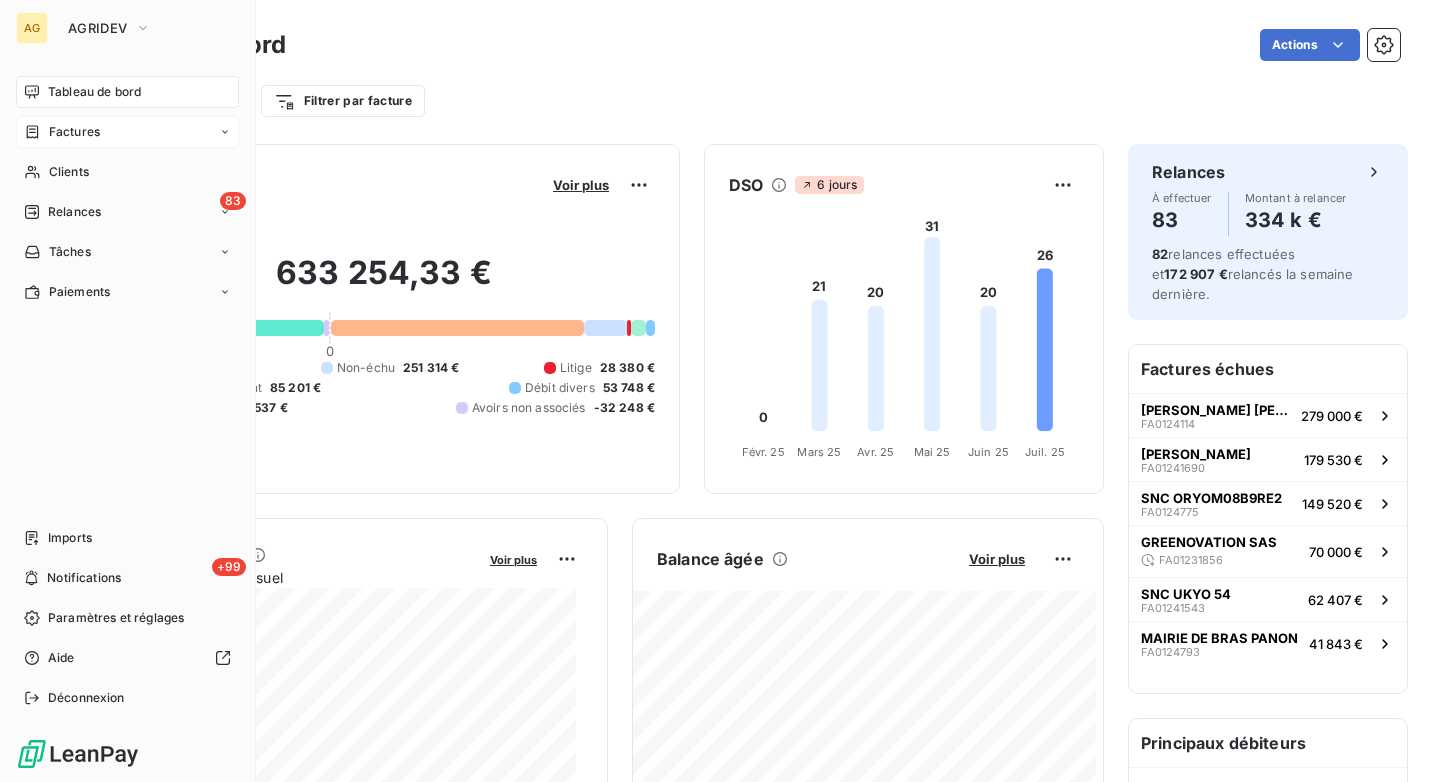 click on "Factures" at bounding box center [127, 132] 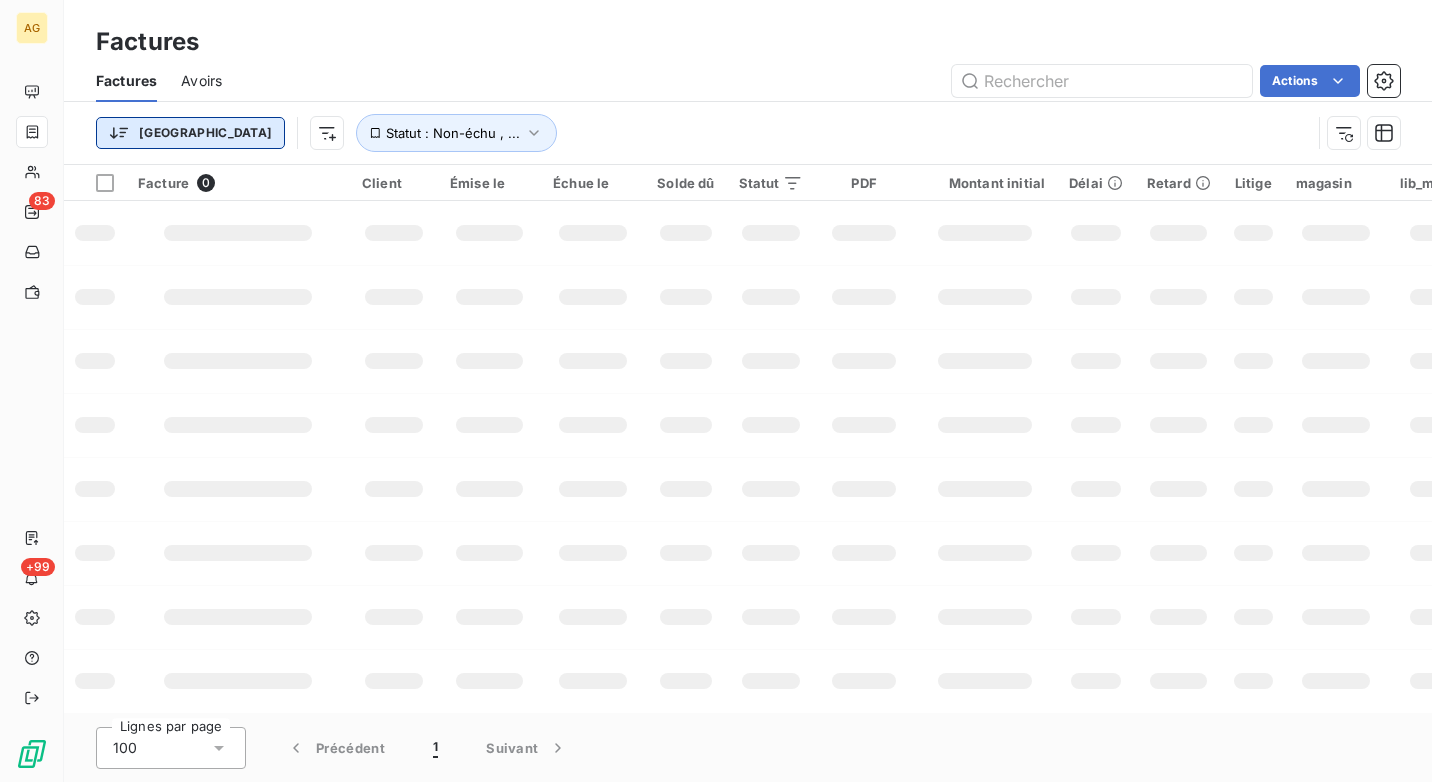 click on "AG 83 +99 Factures Factures Avoirs Actions Trier Statut  : Non-échu , ... Facture 0 Client Émise le Échue le Solde dû Statut PDF Montant initial Délai Retard   Litige magasin lib_magasin atc_nom atc_email Chorus Pro Lignes par page 100 Précédent 1 Suivant" at bounding box center (716, 391) 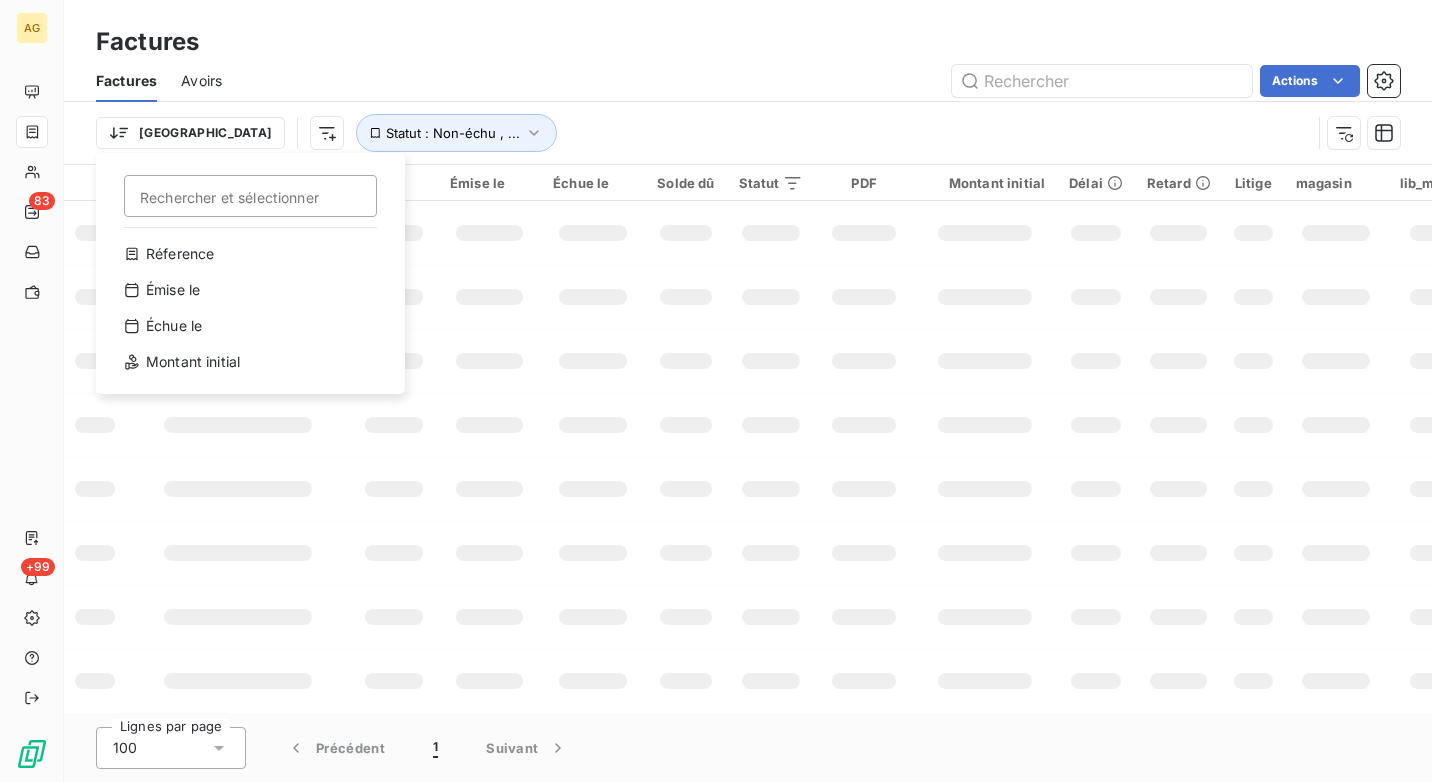 click on "AG 83 +99 Factures Factures Avoirs Actions Trier Rechercher et sélectionner Réference Émise le Échue le Montant initial Statut  : Non-échu , ... Facture 0 Client Émise le Échue le Solde dû Statut PDF Montant initial Délai Retard   Litige magasin lib_magasin atc_nom atc_email Chorus Pro Lignes par page 100 Précédent 1 Suivant" at bounding box center (716, 391) 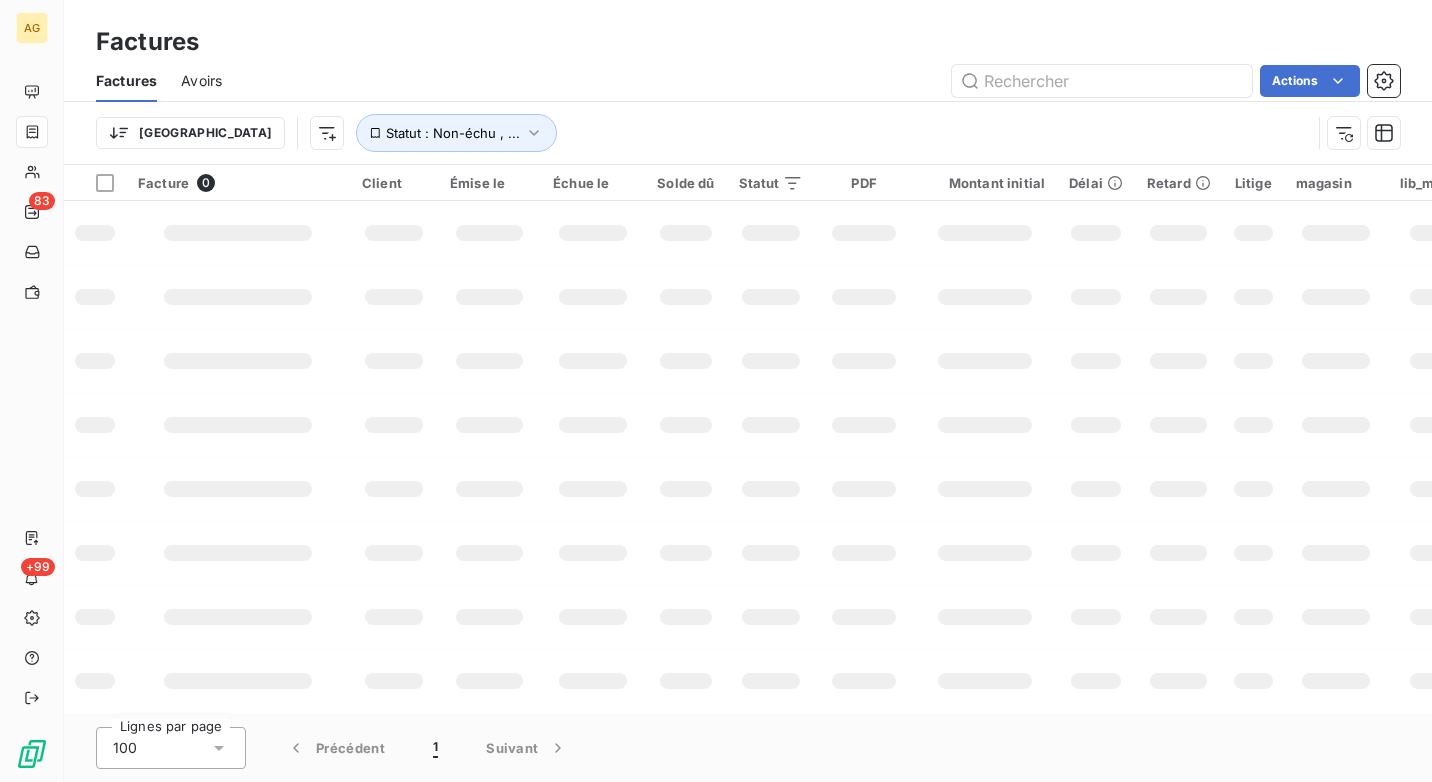 click on "AG 83 +99 Factures Factures Avoirs Actions Trier Statut  : Non-échu , ... Facture 0 Client Émise le Échue le Solde dû Statut PDF Montant initial Délai Retard   Litige magasin lib_magasin atc_nom atc_email Chorus Pro Lignes par page 100 Précédent 1 Suivant" at bounding box center (716, 391) 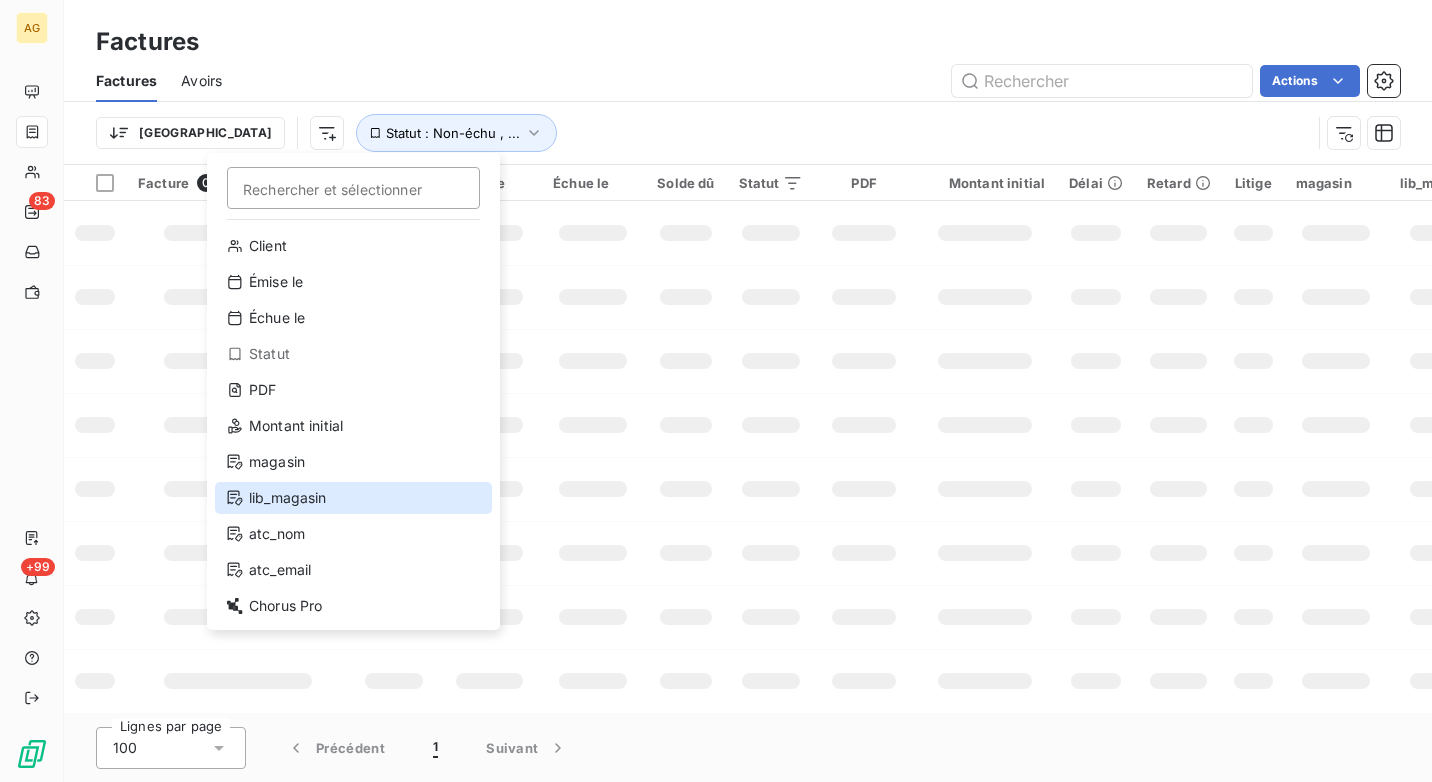 click on "lib_magasin" at bounding box center [353, 498] 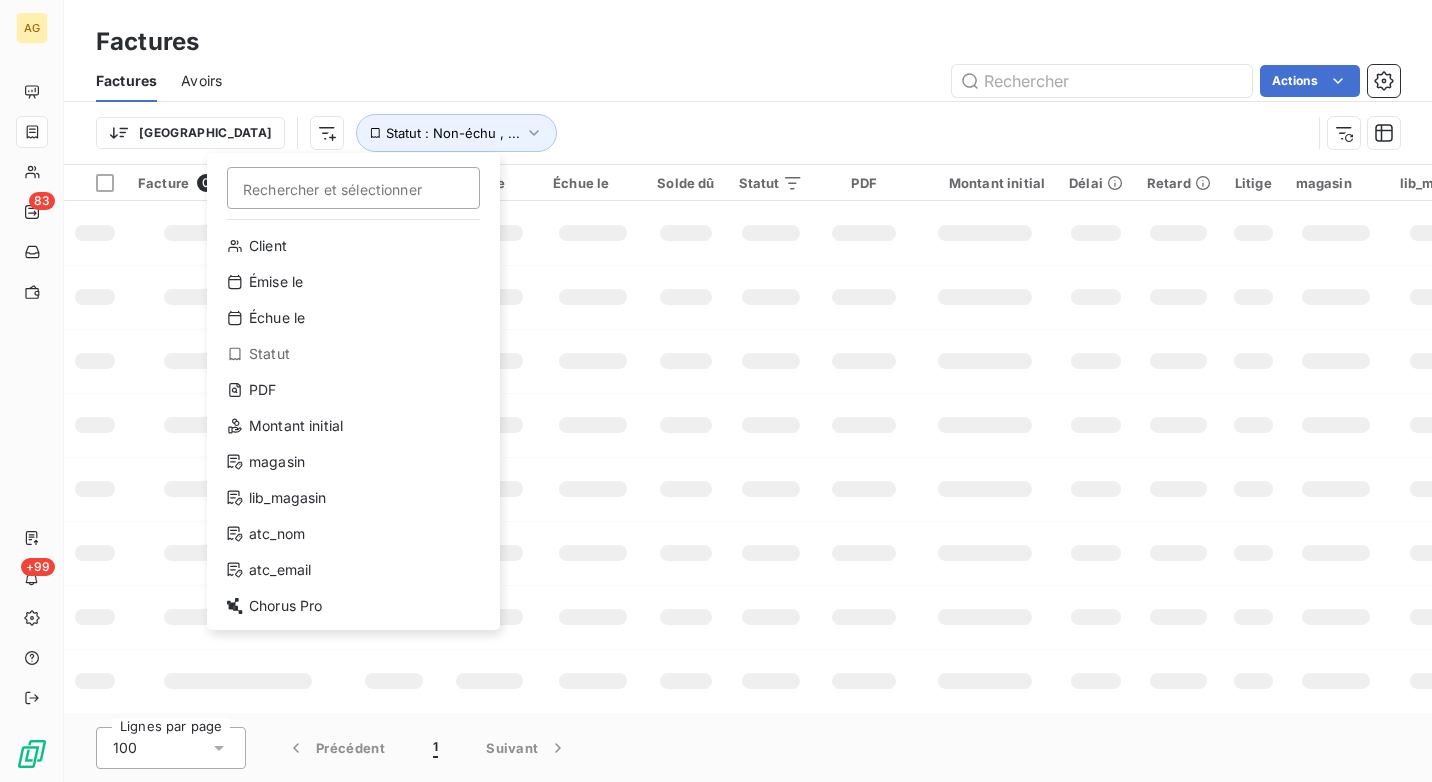 click on "AG 83 +99 Factures Factures Avoirs Actions Trier Rechercher et sélectionner Client Émise le Échue le Statut PDF Montant initial magasin lib_magasin atc_nom atc_email Chorus Pro Statut  : Non-échu , ... Facture 0 Client Émise le Échue le Solde dû Statut PDF Montant initial Délai Retard   Litige magasin lib_magasin atc_nom atc_email Chorus Pro Lignes par page 100 Précédent 1 Suivant" at bounding box center (716, 391) 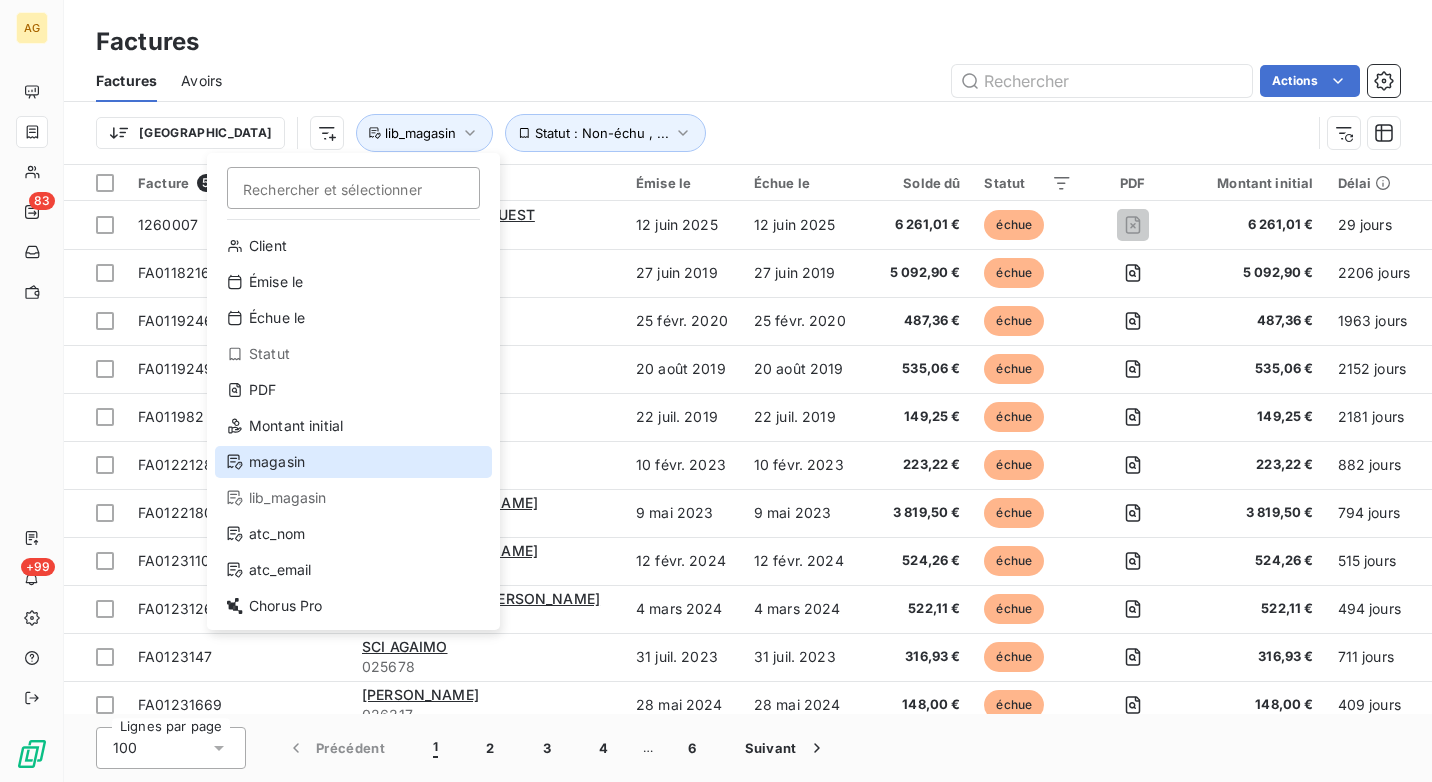 click on "magasin" at bounding box center (353, 462) 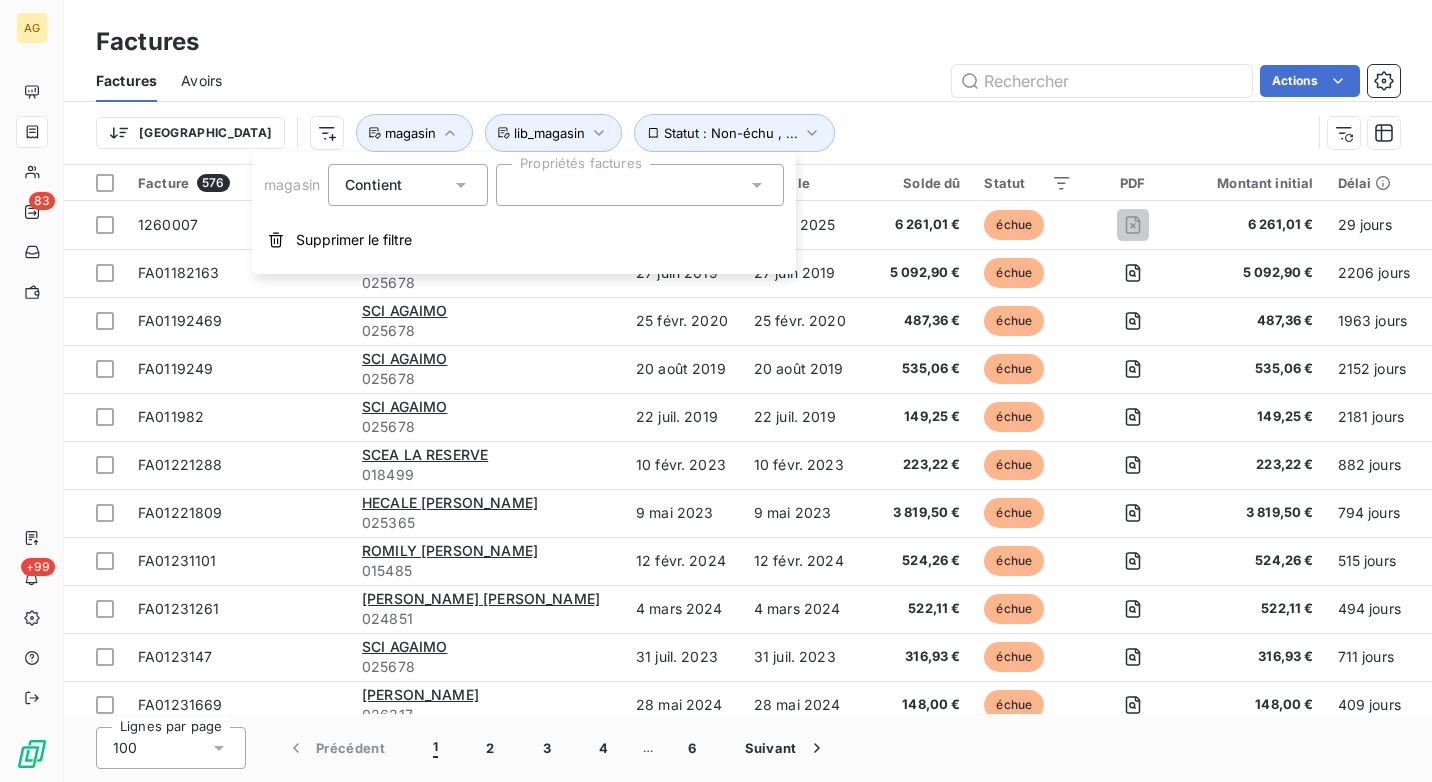 click on "Factures" at bounding box center (748, 42) 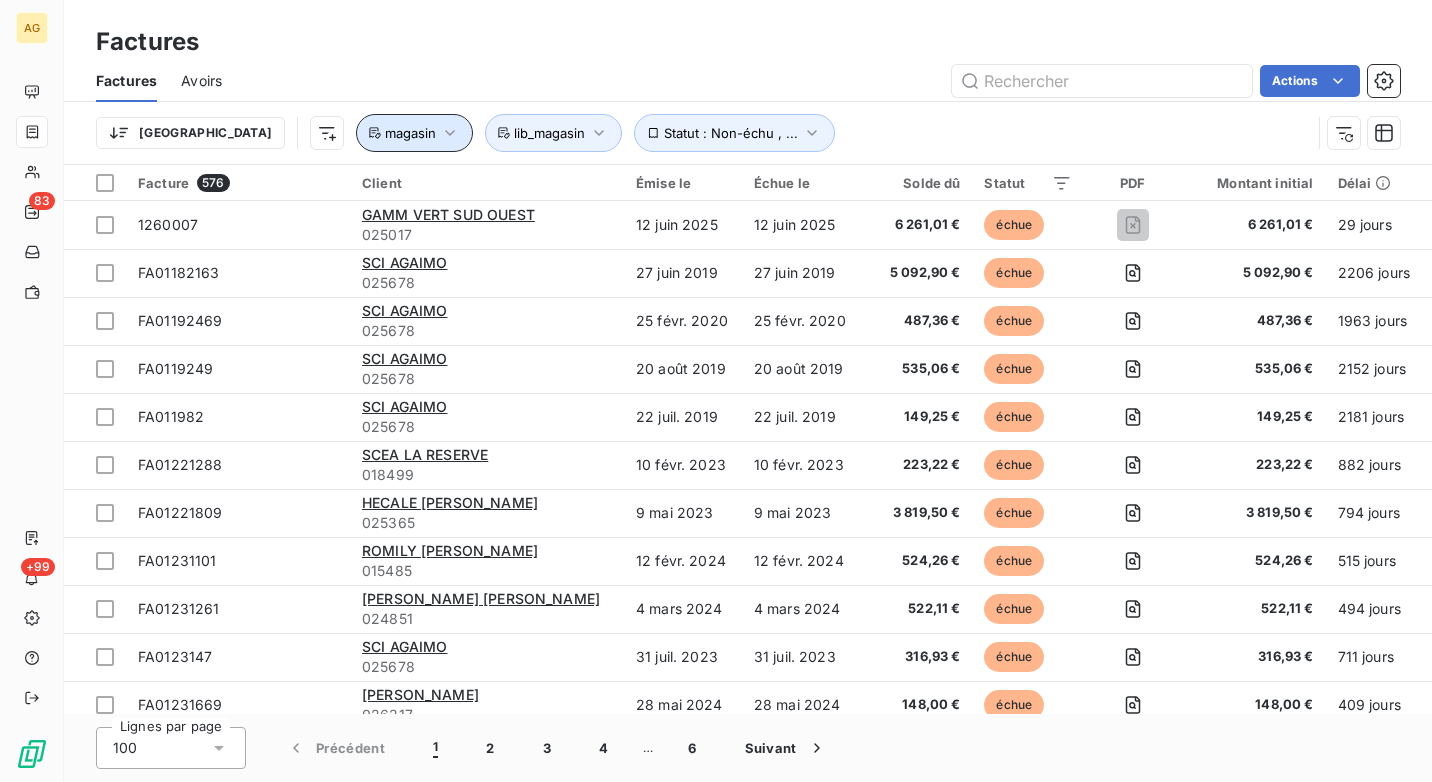 click 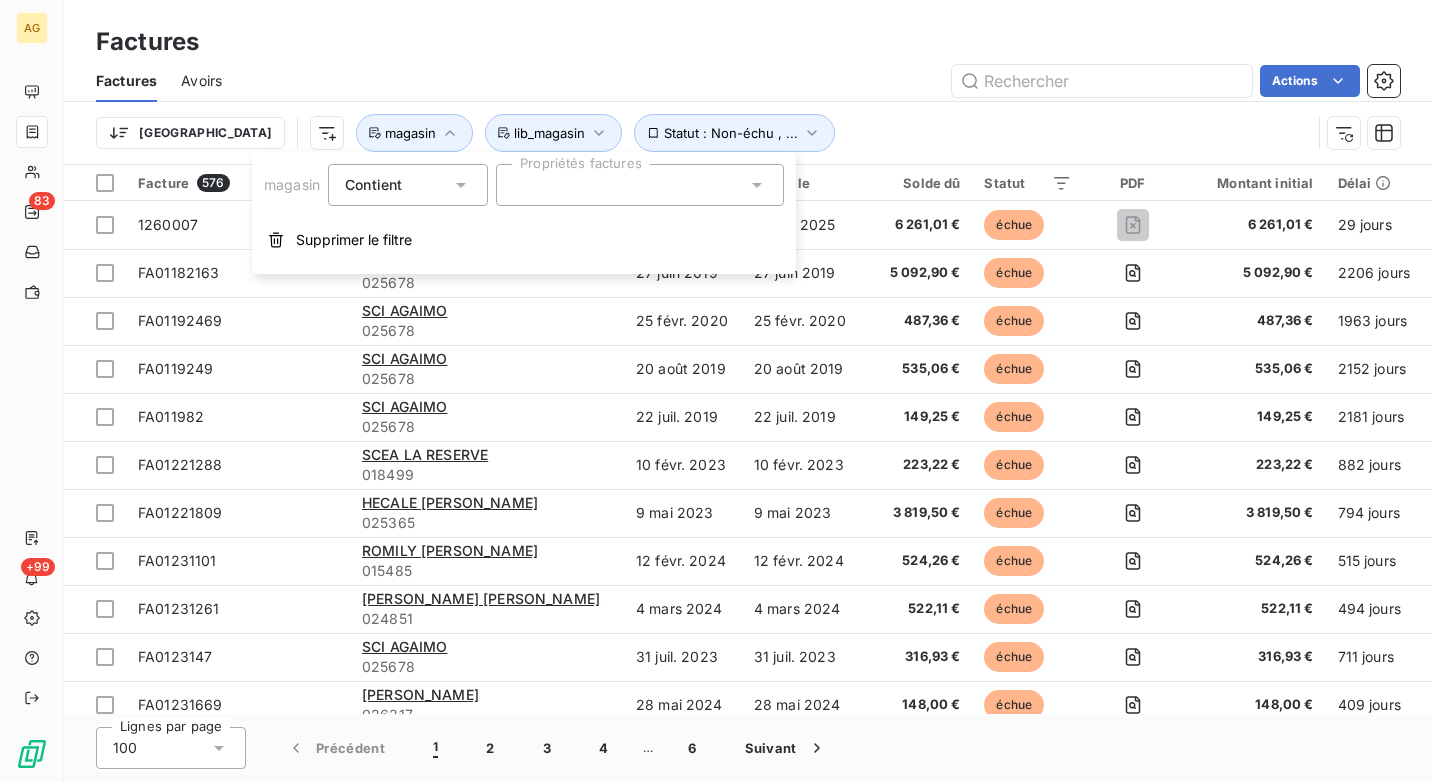 click at bounding box center (640, 185) 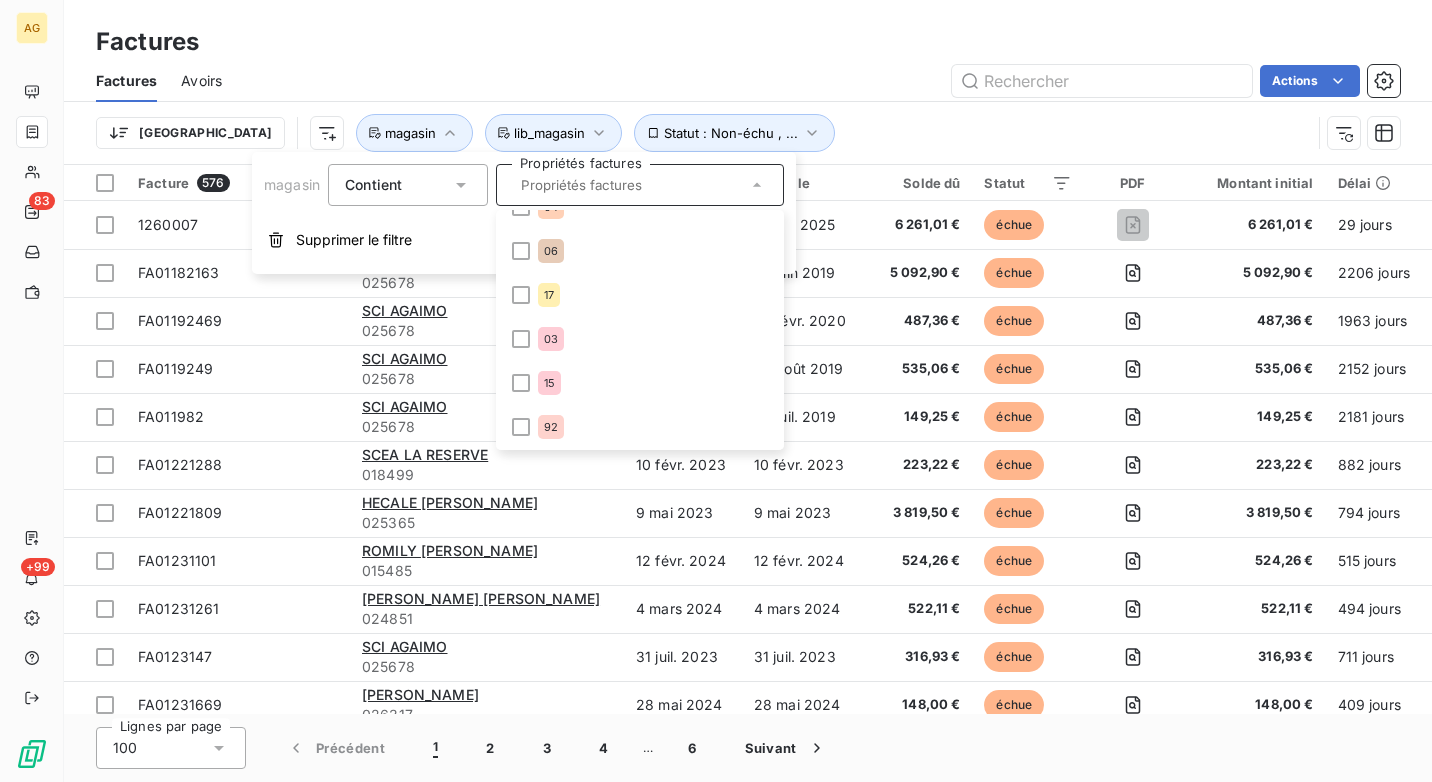 scroll, scrollTop: 248, scrollLeft: 0, axis: vertical 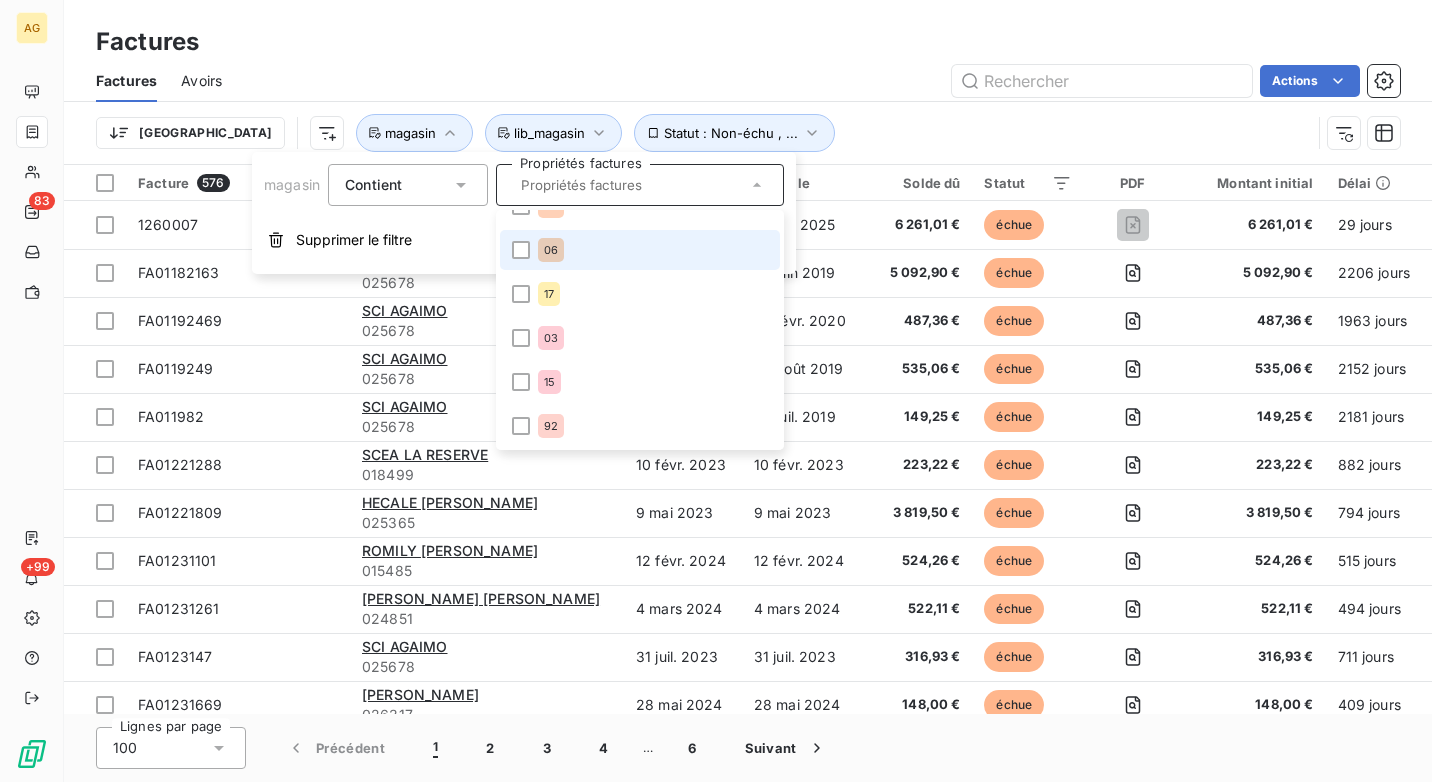 click on "06" at bounding box center (551, 250) 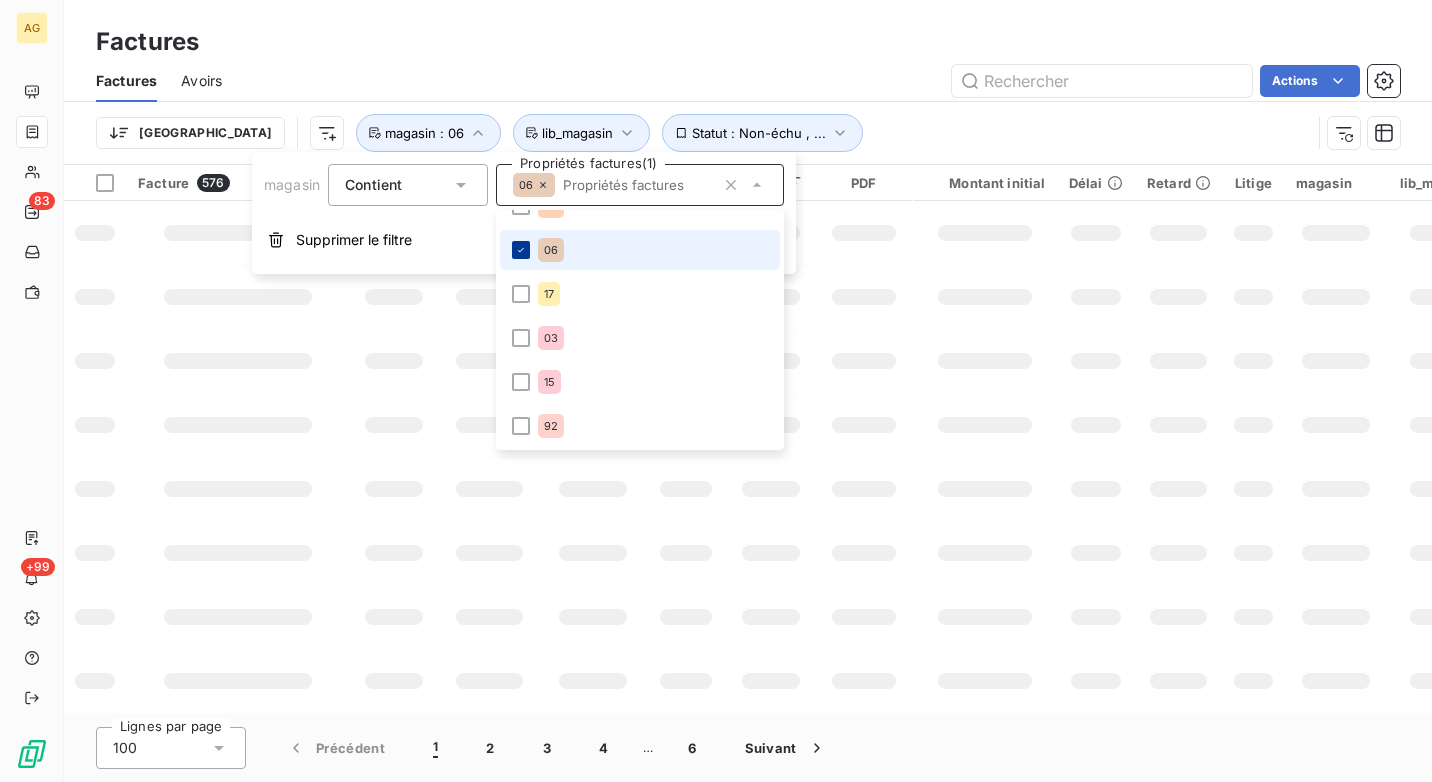 click 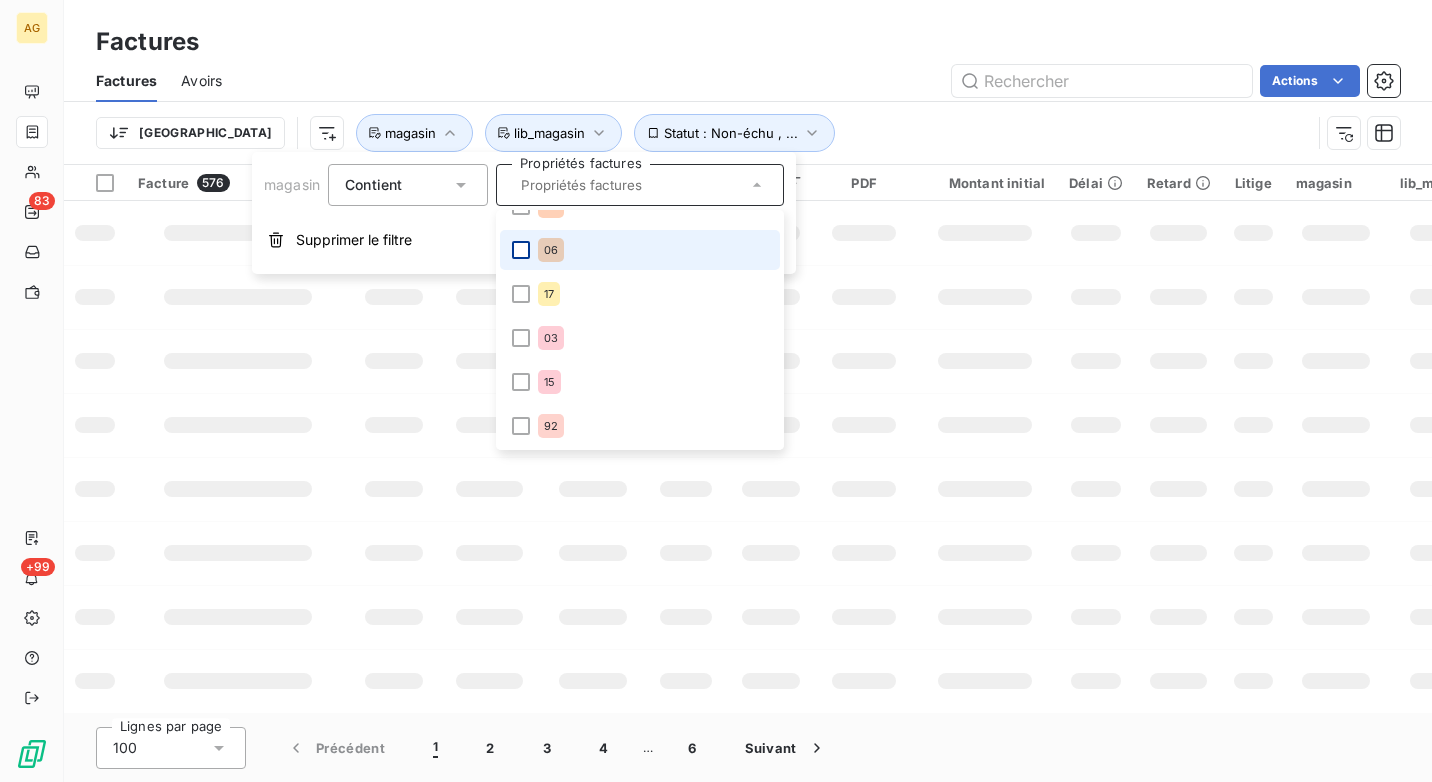 click at bounding box center [521, 250] 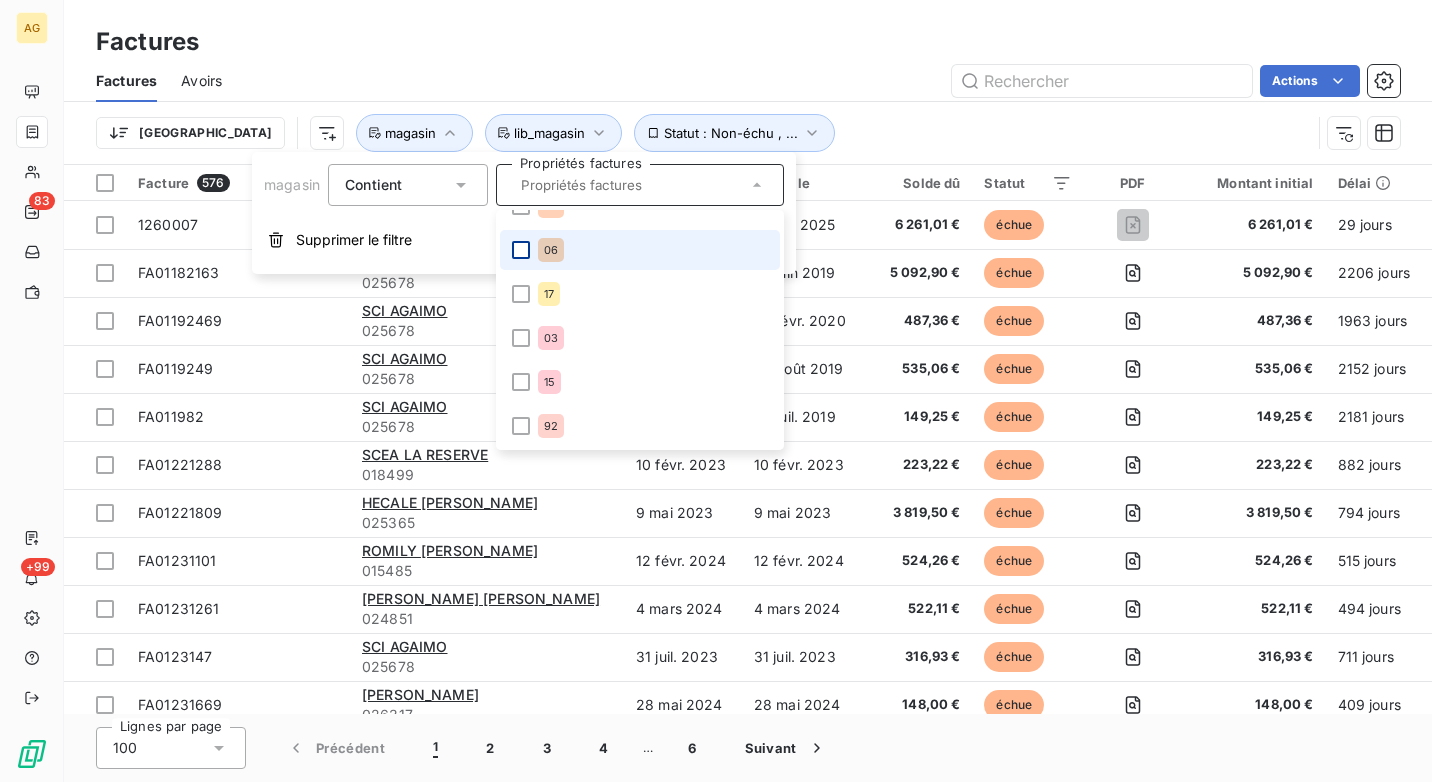click at bounding box center (521, 250) 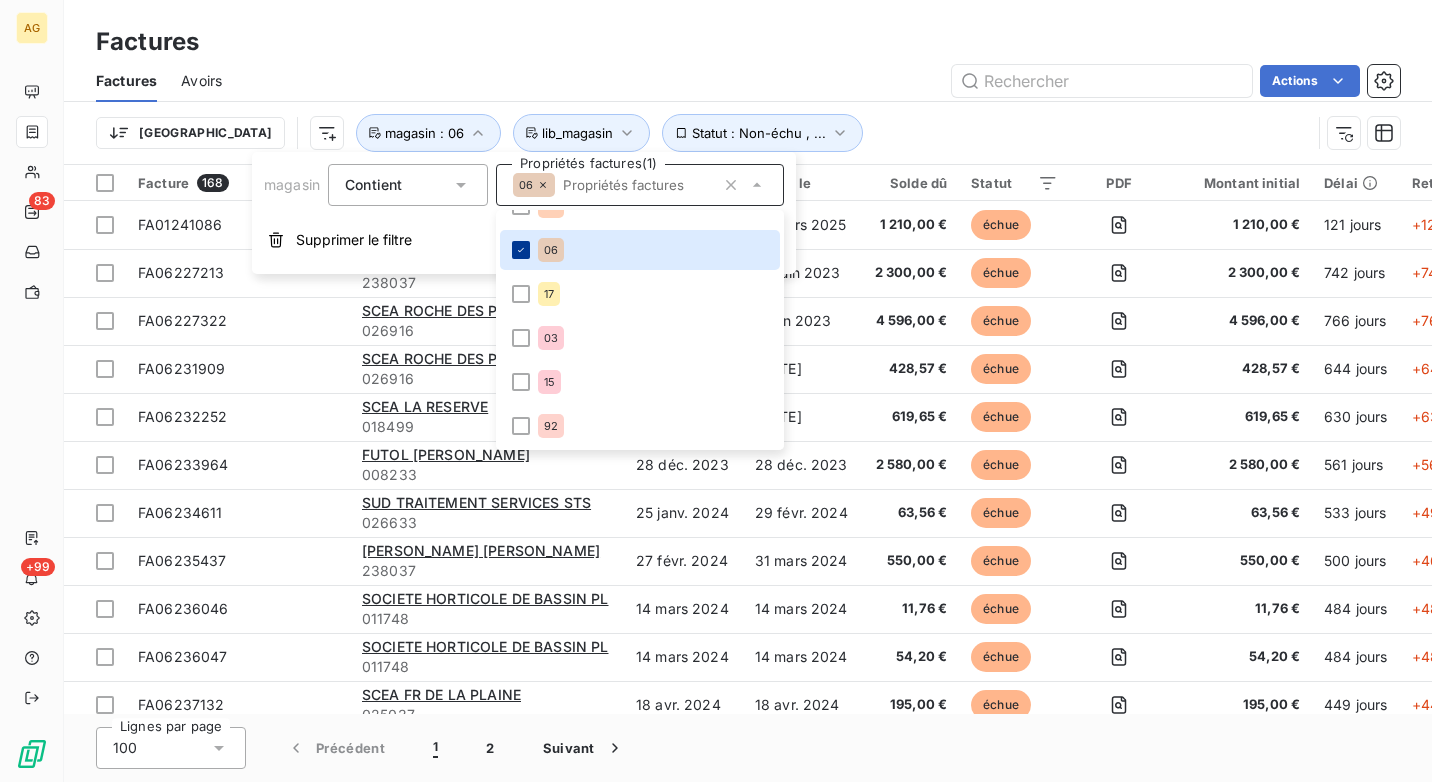 click on "Factures" at bounding box center (748, 42) 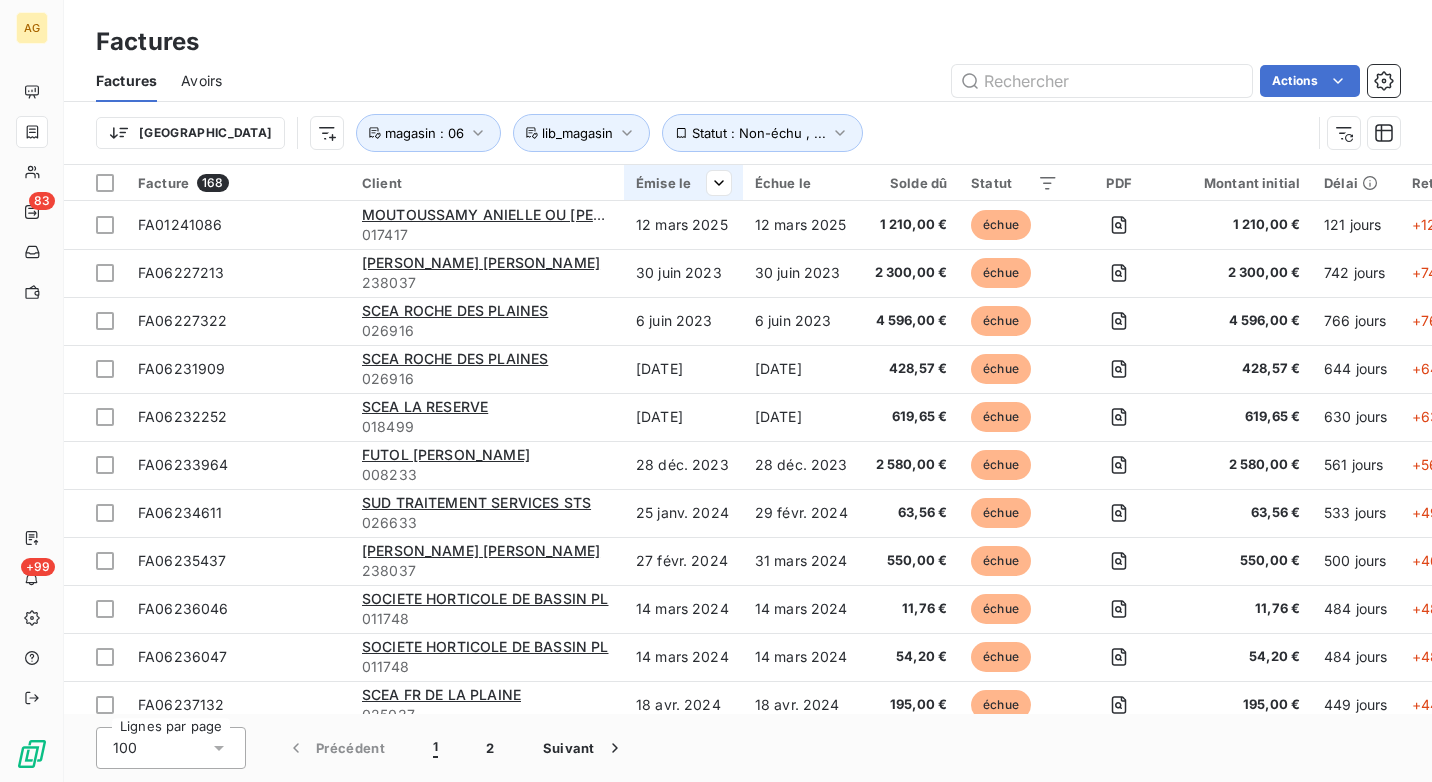 click on "Émise le" at bounding box center [683, 183] 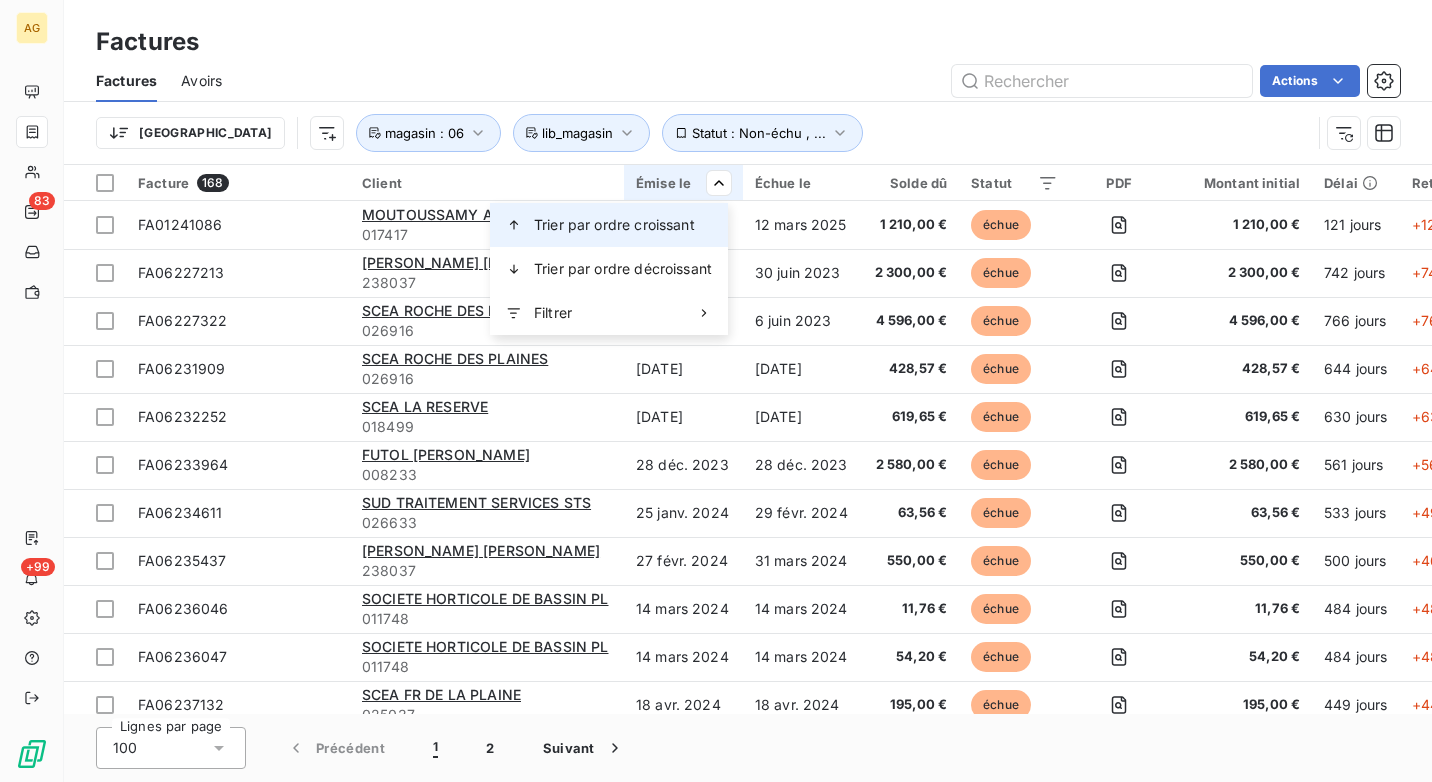 click on "Trier par ordre croissant" at bounding box center (614, 225) 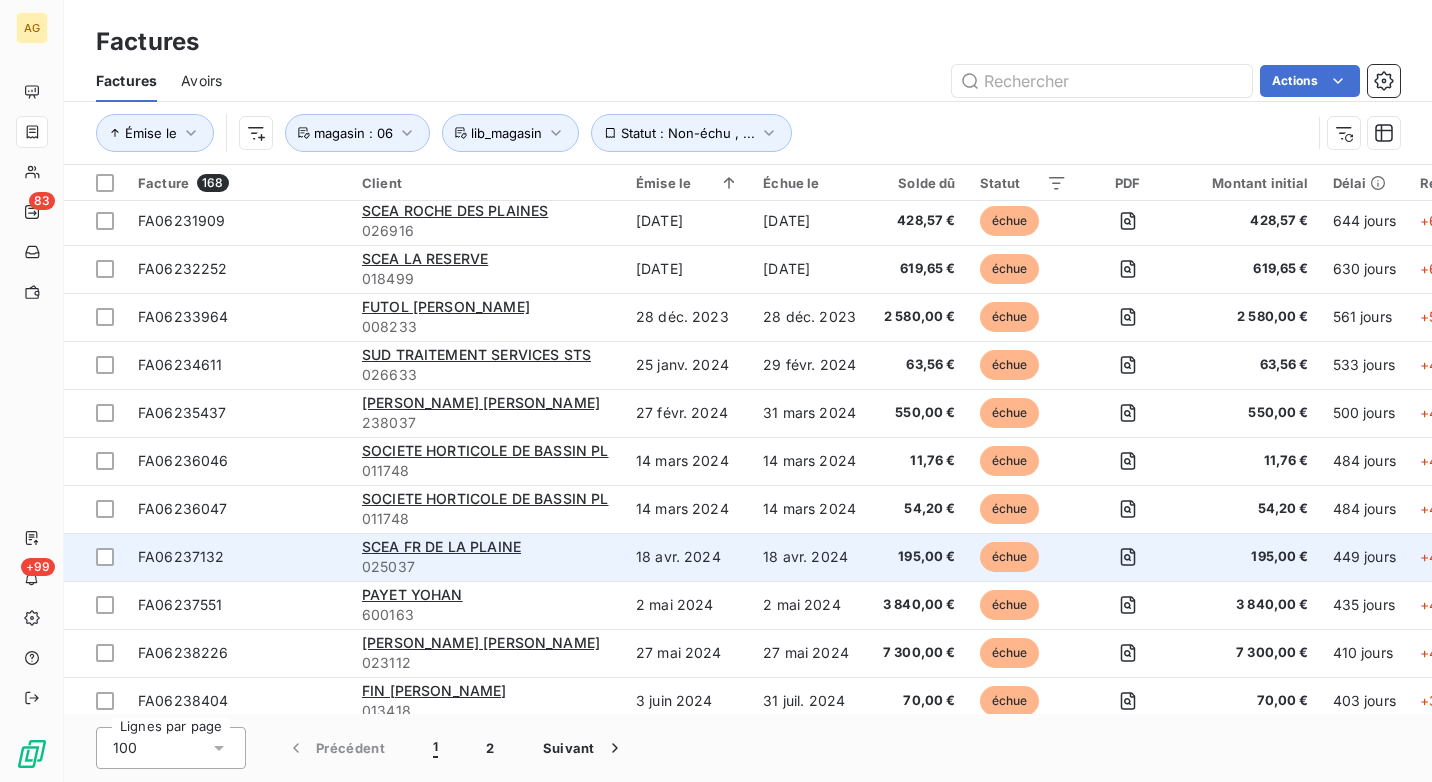 scroll, scrollTop: 200, scrollLeft: 0, axis: vertical 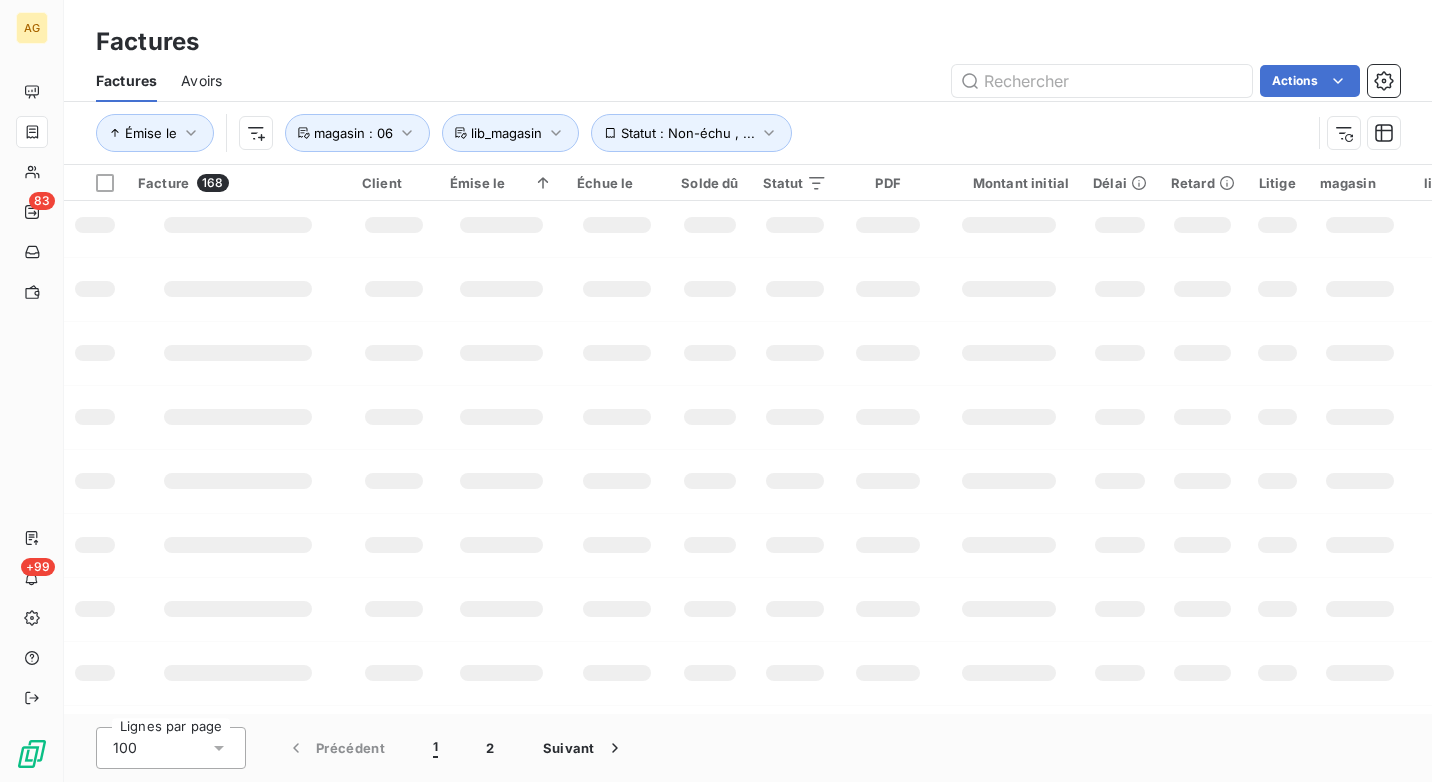 click on "Factures" at bounding box center (748, 42) 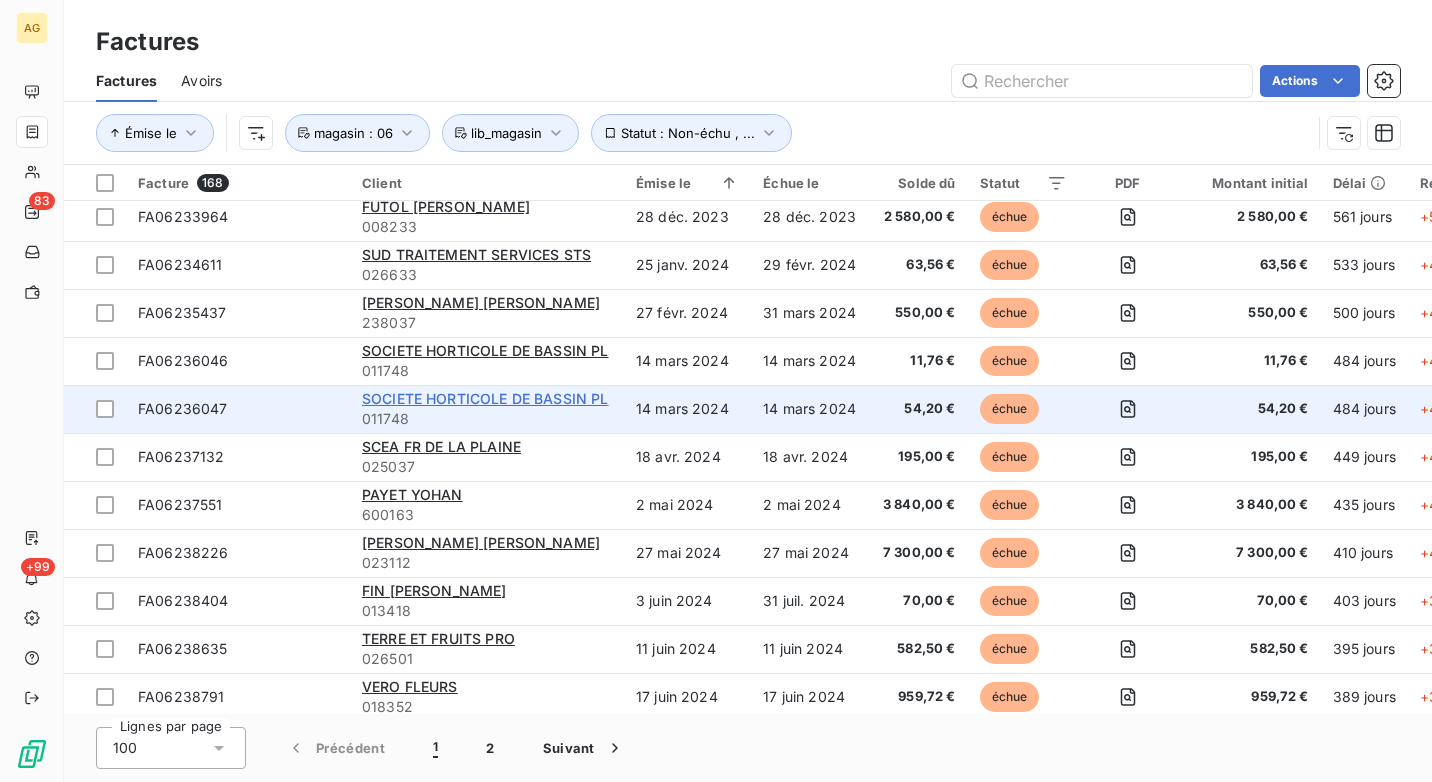 click on "SOCIETE HORTICOLE DE BASSIN PL" at bounding box center (485, 398) 